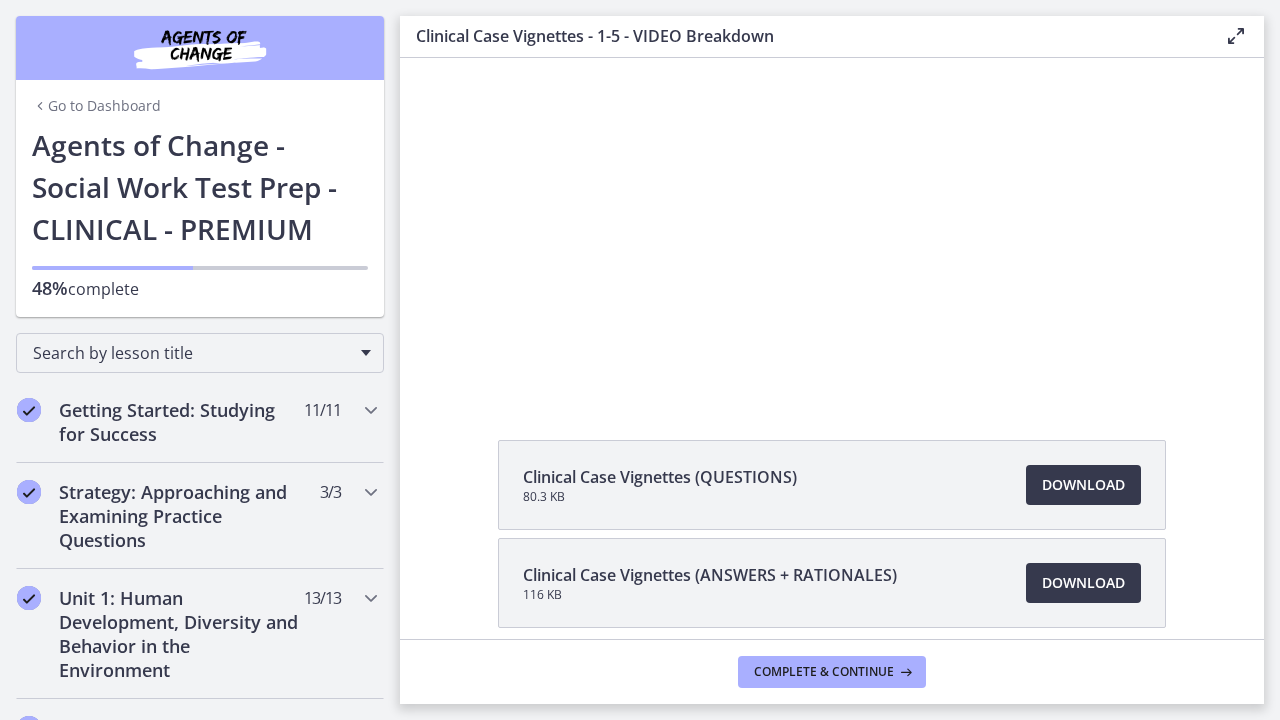 scroll, scrollTop: 0, scrollLeft: 0, axis: both 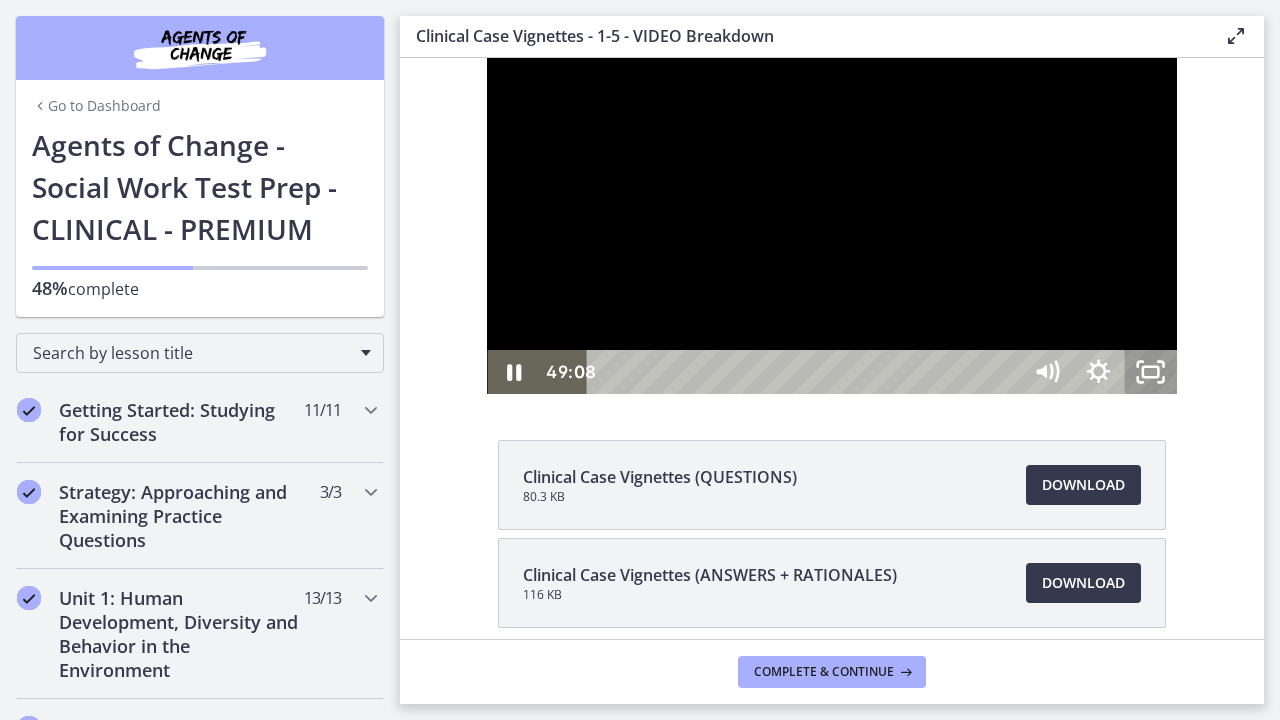 click 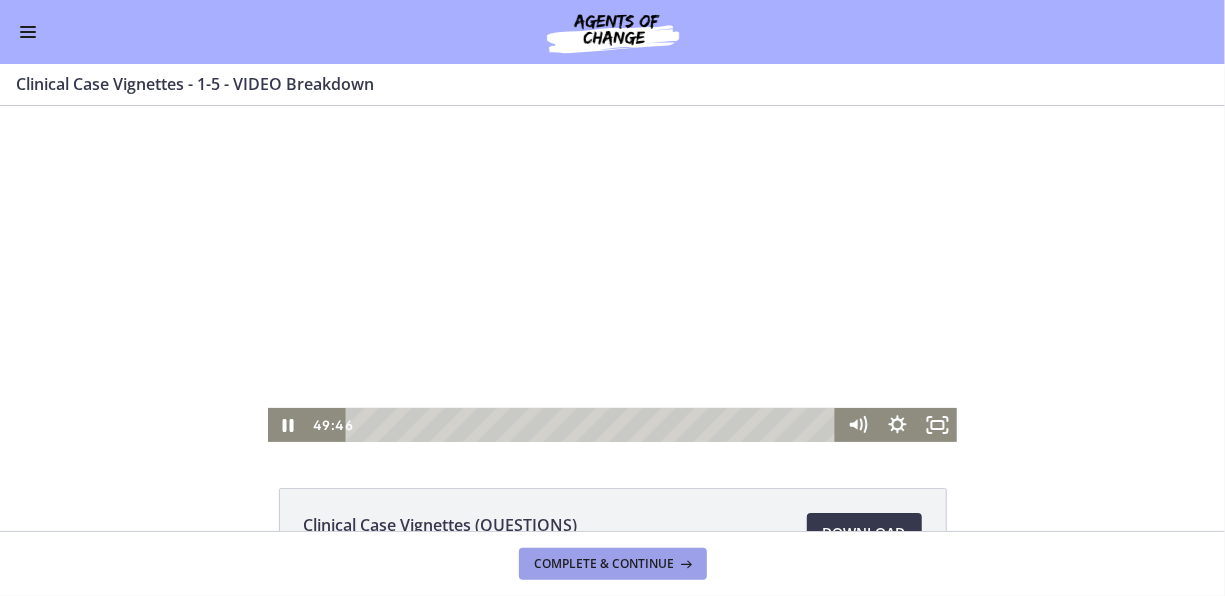 click on "Complete & continue" at bounding box center [605, 564] 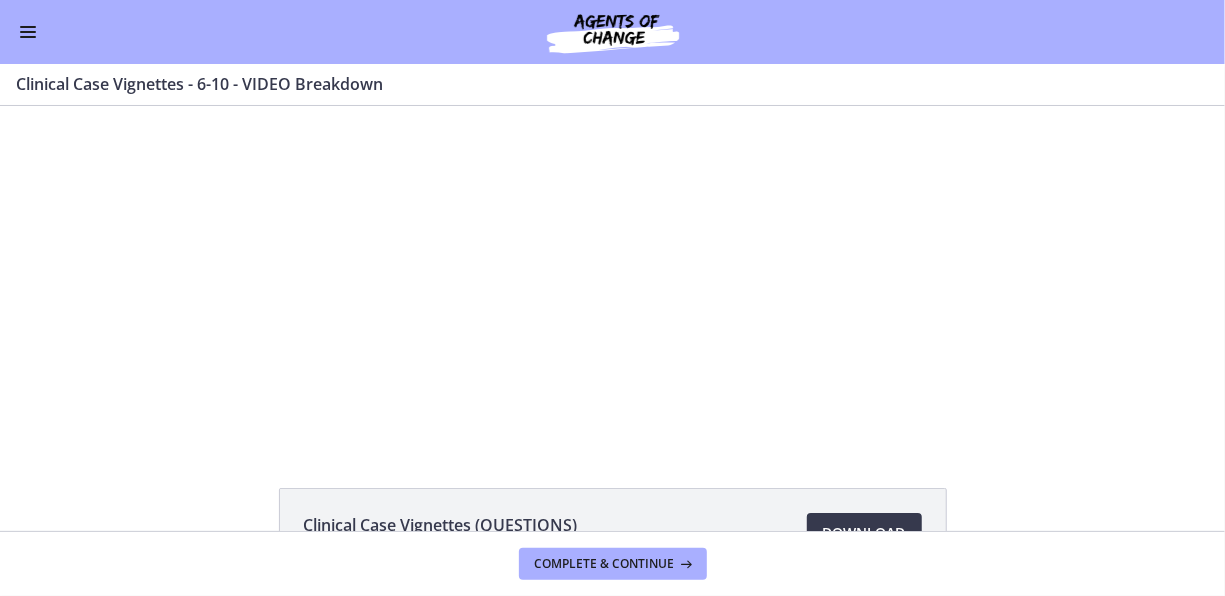 scroll, scrollTop: 0, scrollLeft: 0, axis: both 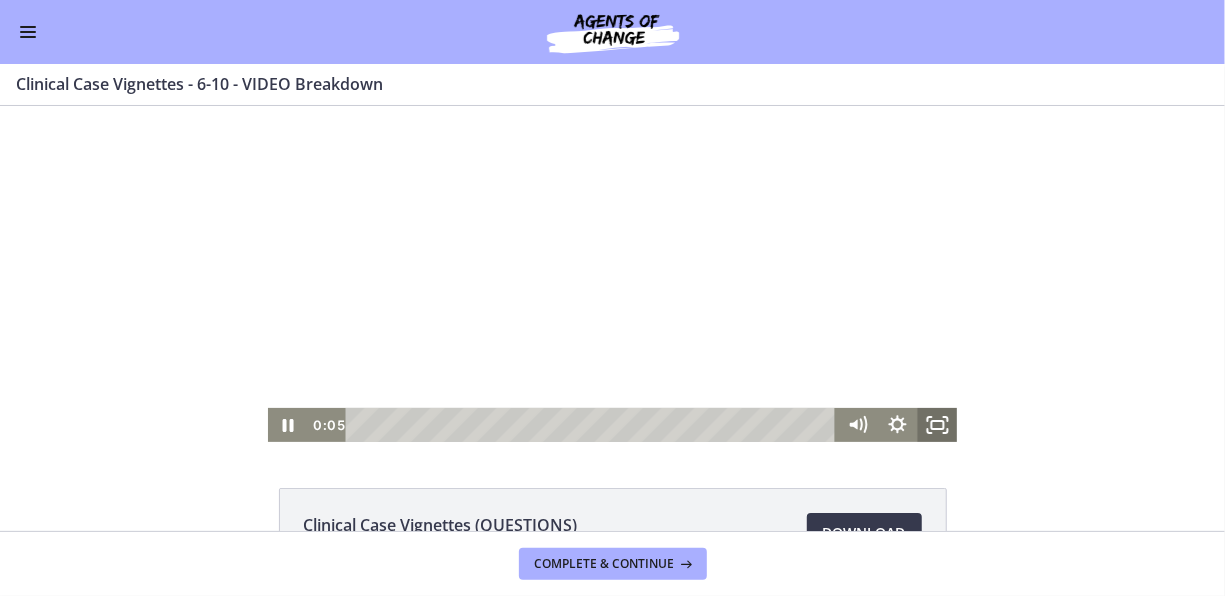 click 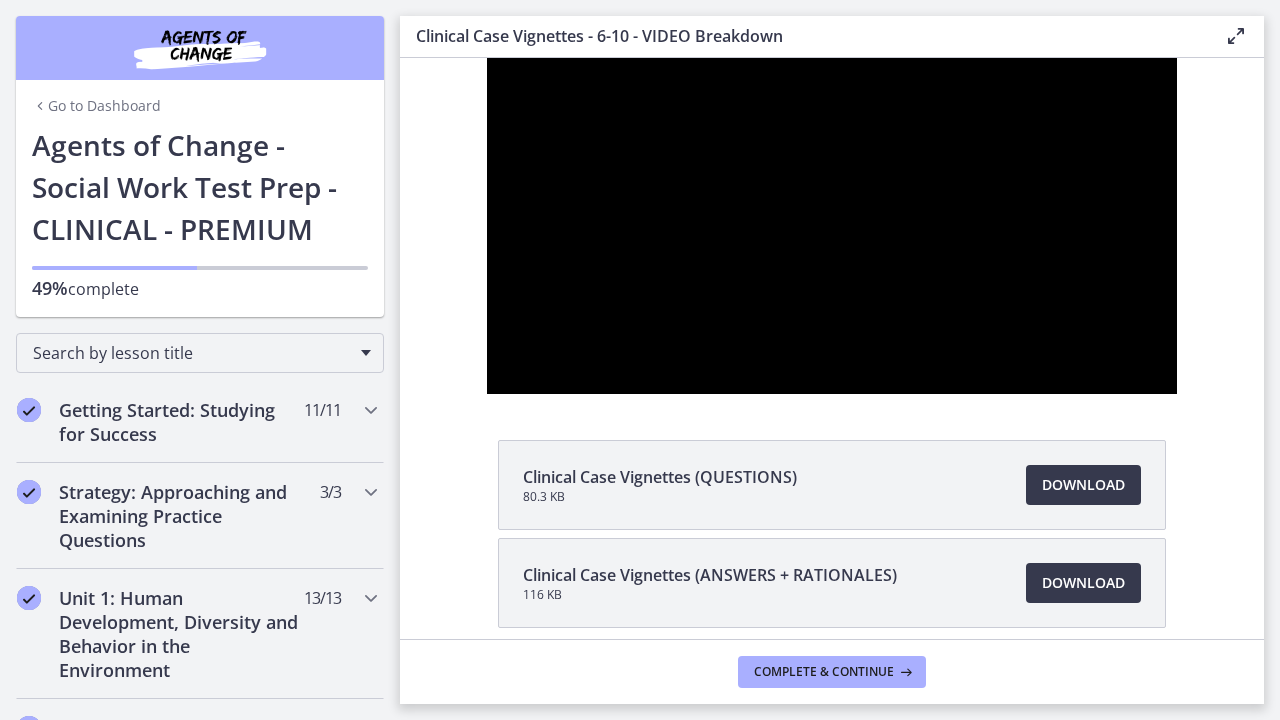 type 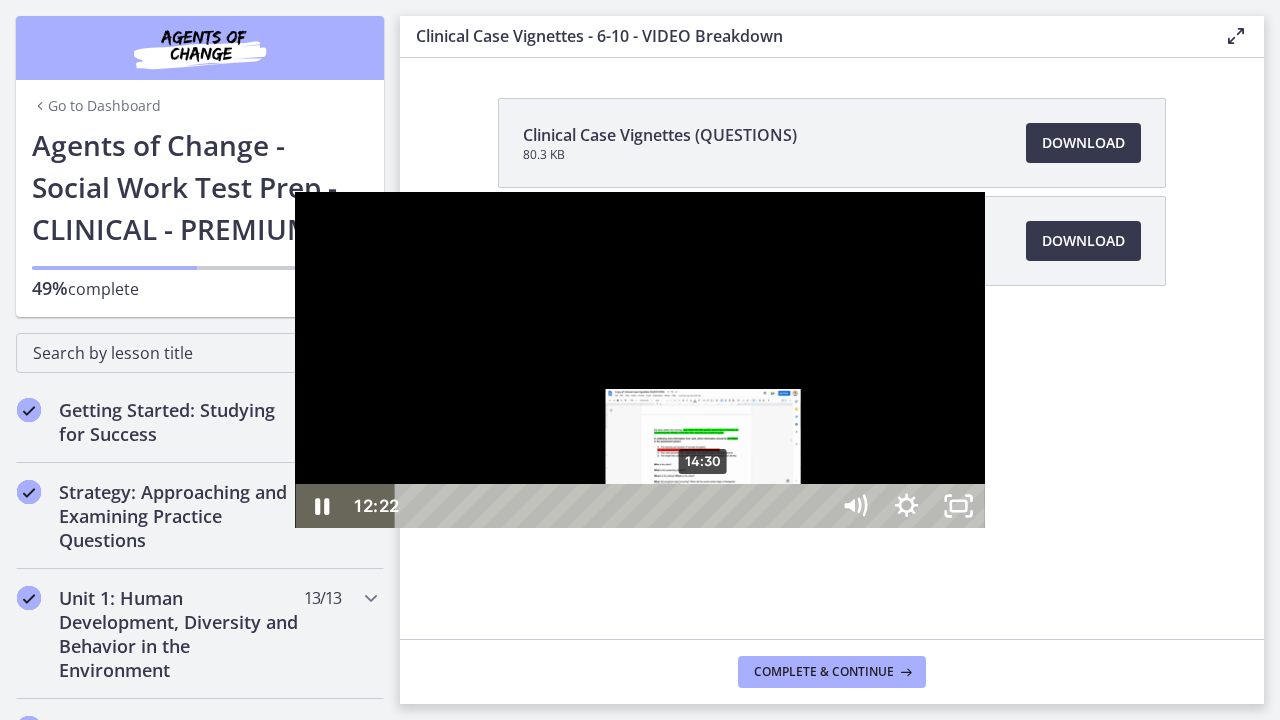 click on "14:30" at bounding box center (614, 506) 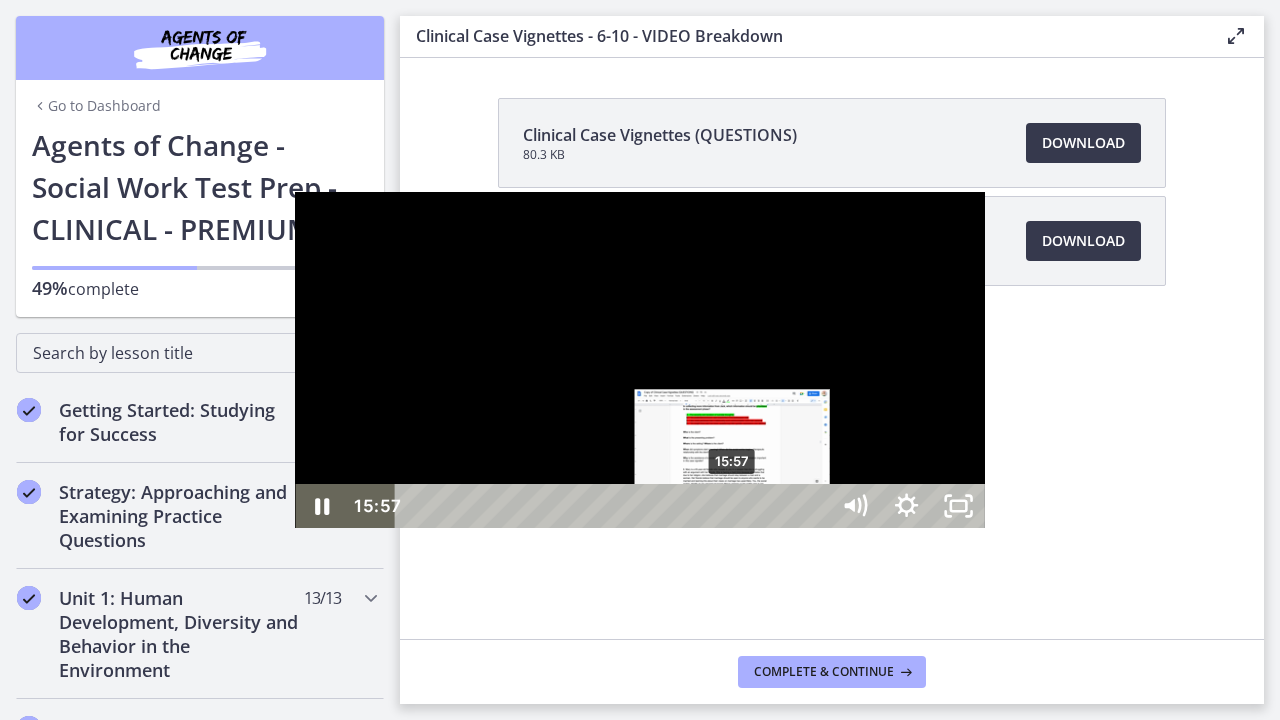 click on "15:57" at bounding box center [614, 506] 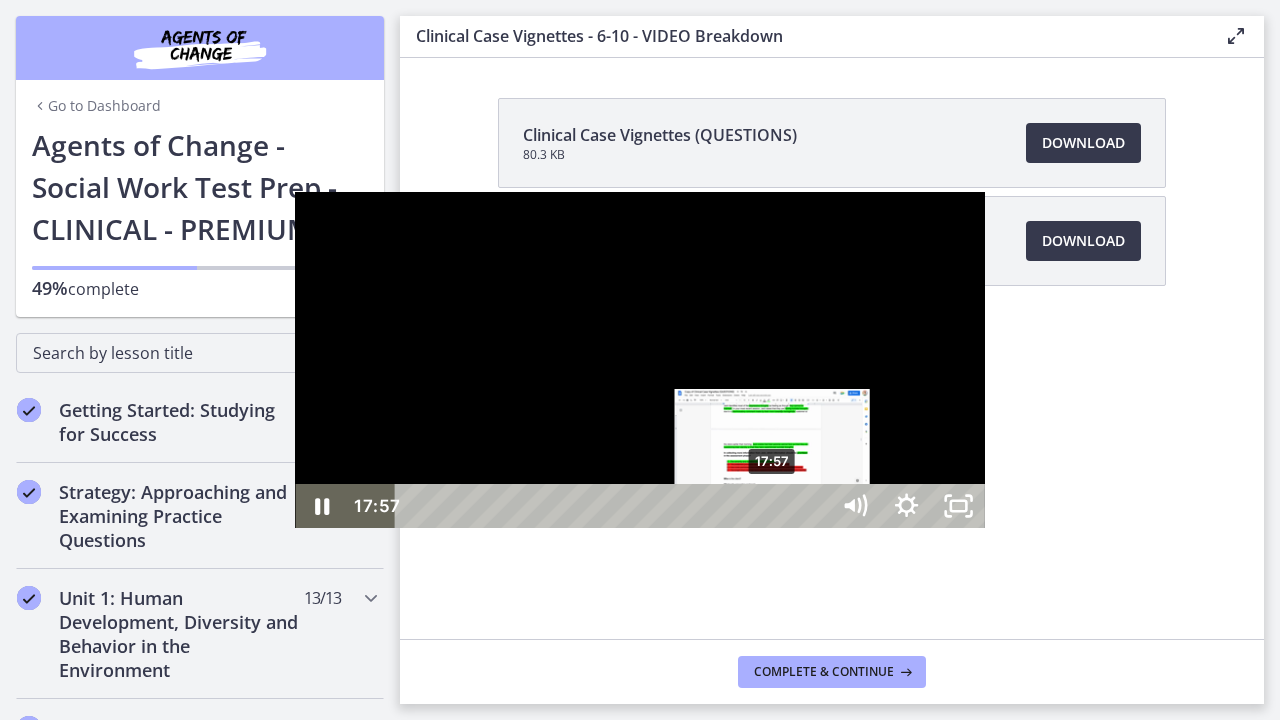 click on "17:57" at bounding box center (614, 506) 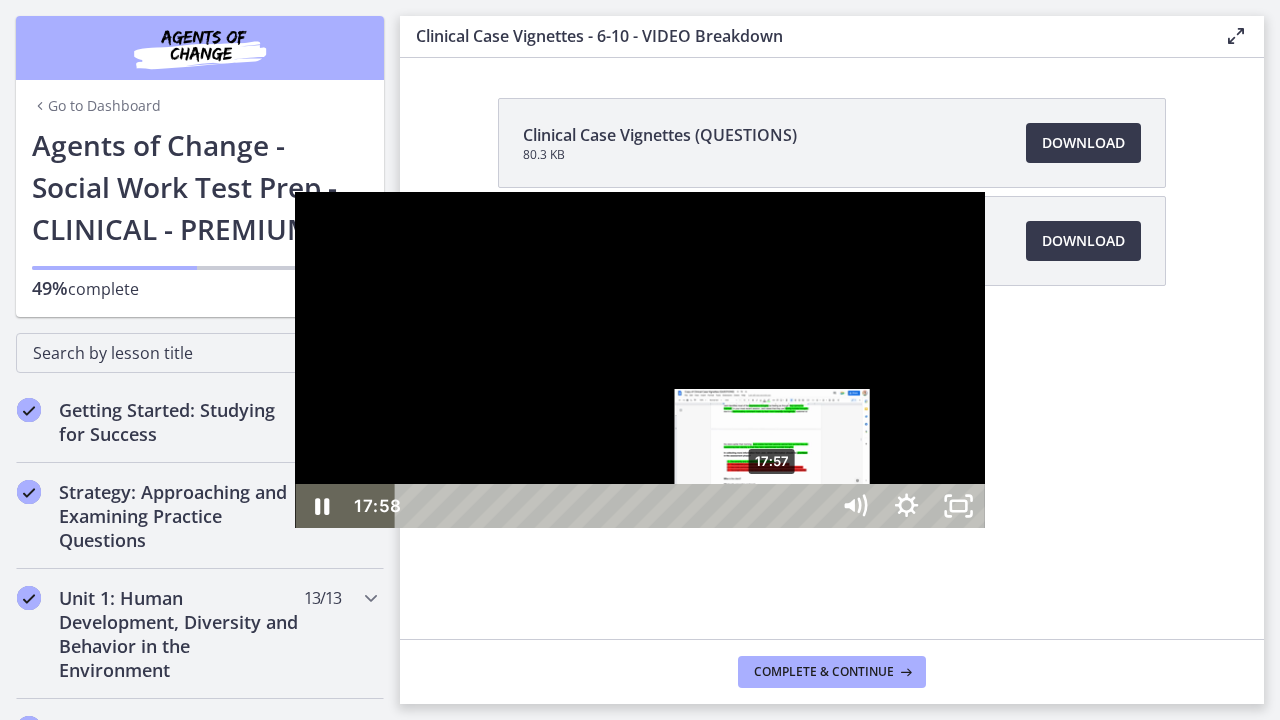 click at bounding box center (772, 506) 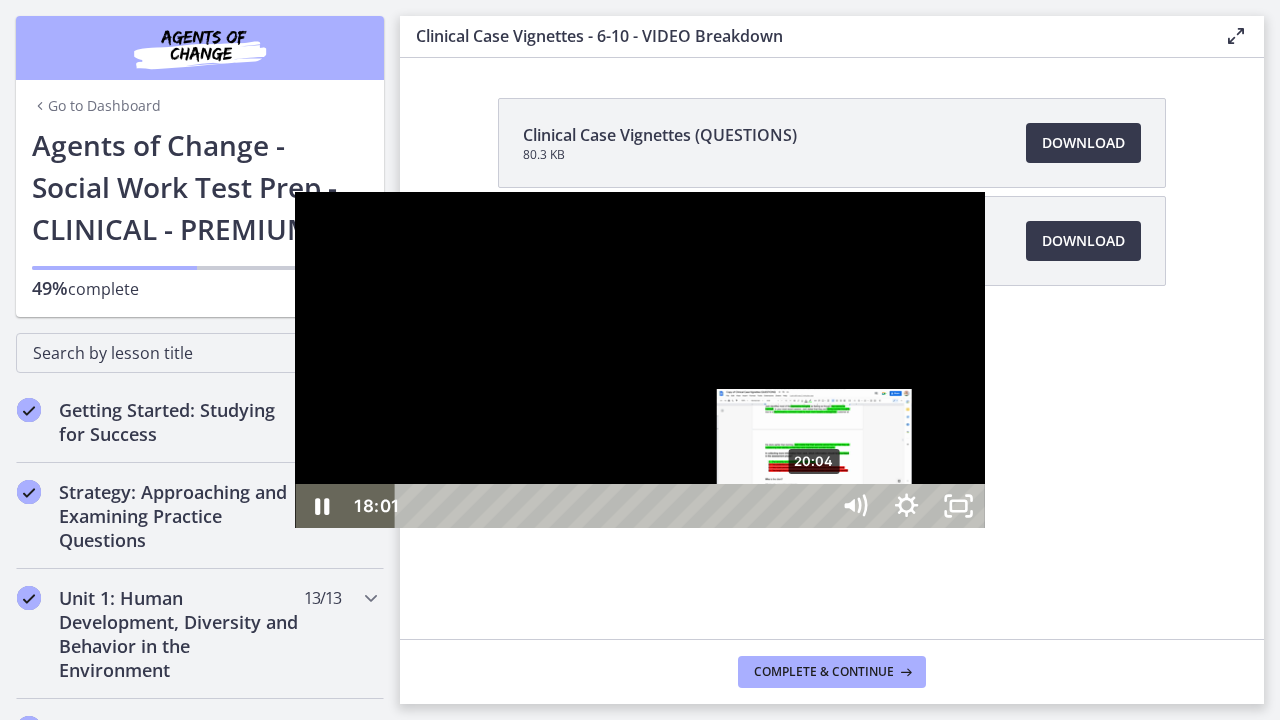 click on "20:04" at bounding box center (614, 506) 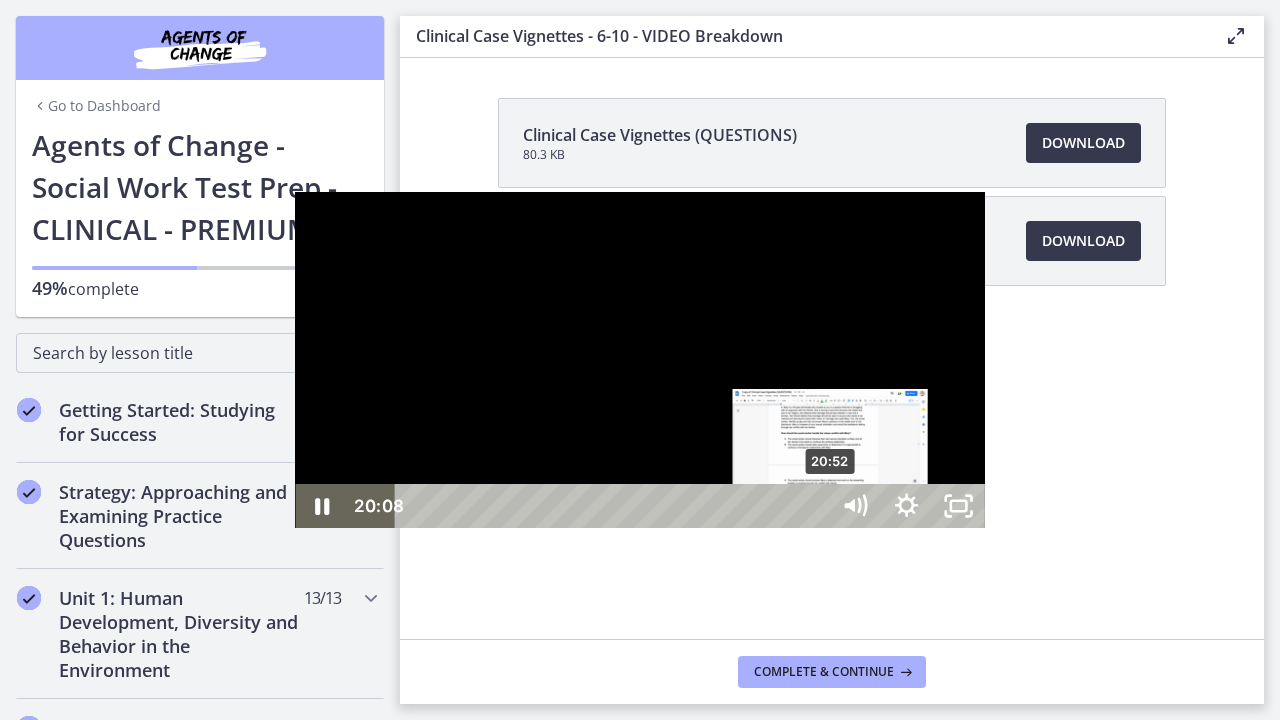 click on "20:52" at bounding box center (614, 506) 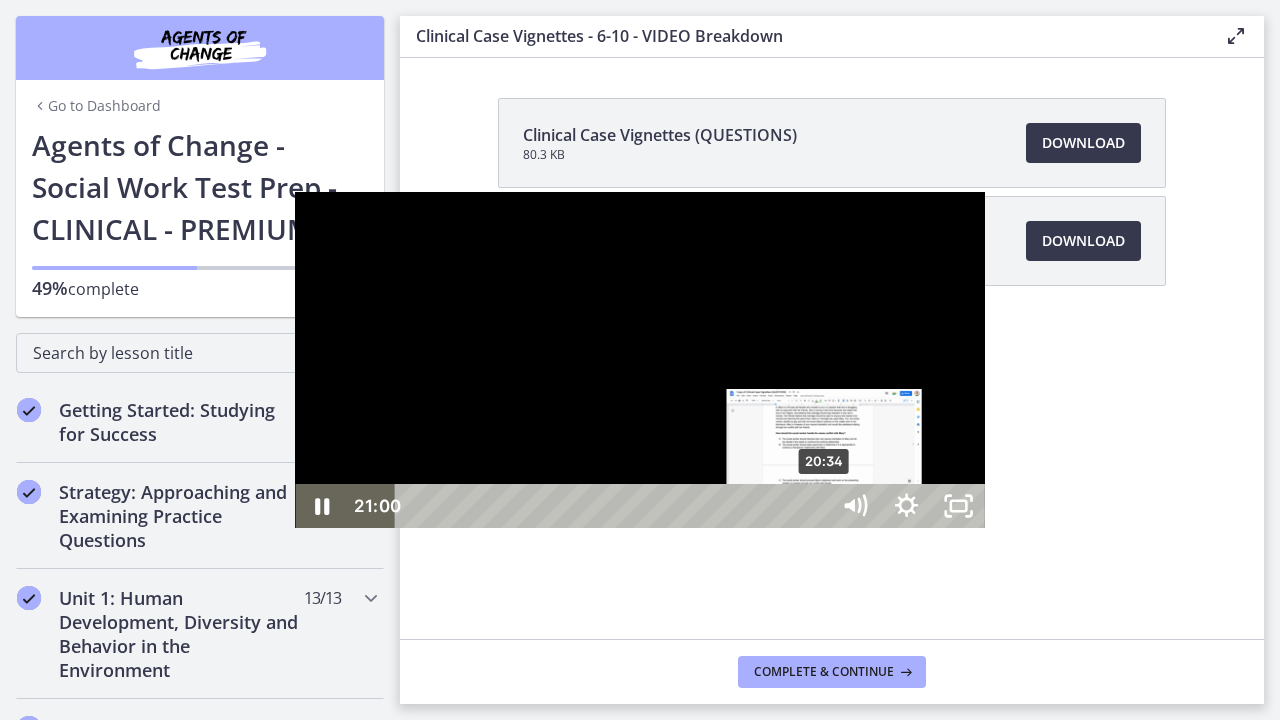 click at bounding box center [833, 506] 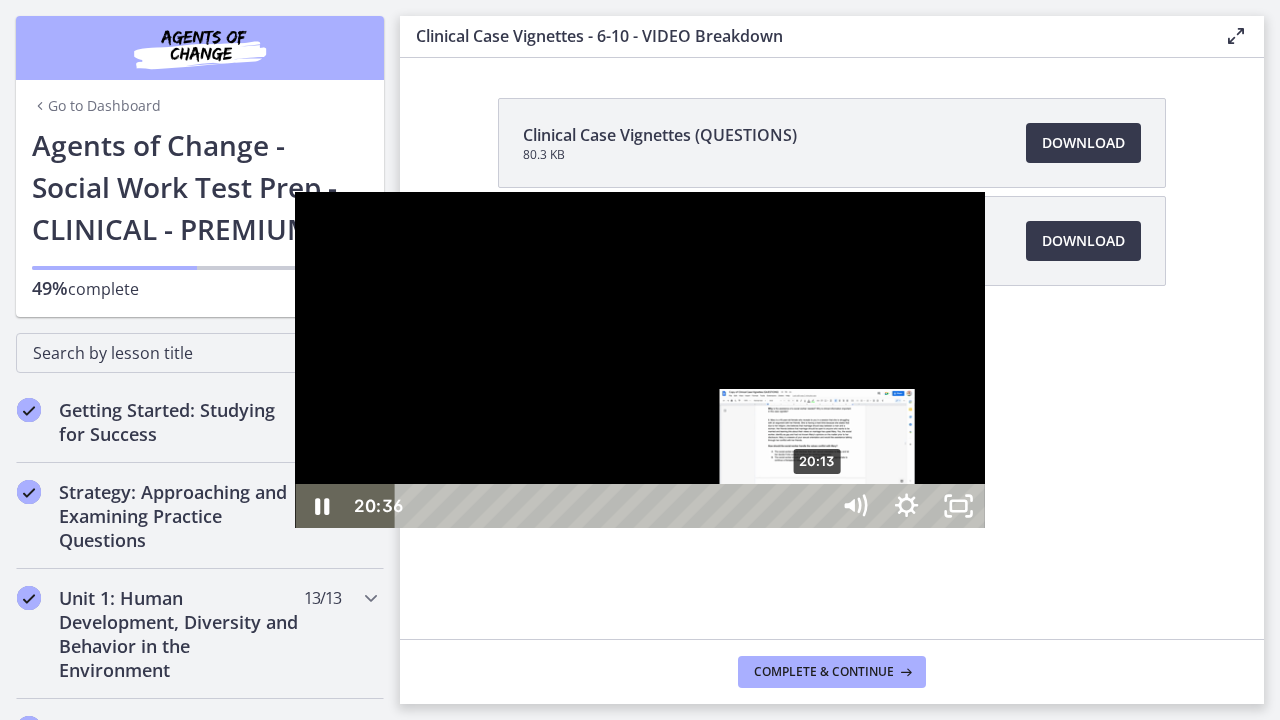 click at bounding box center (825, 506) 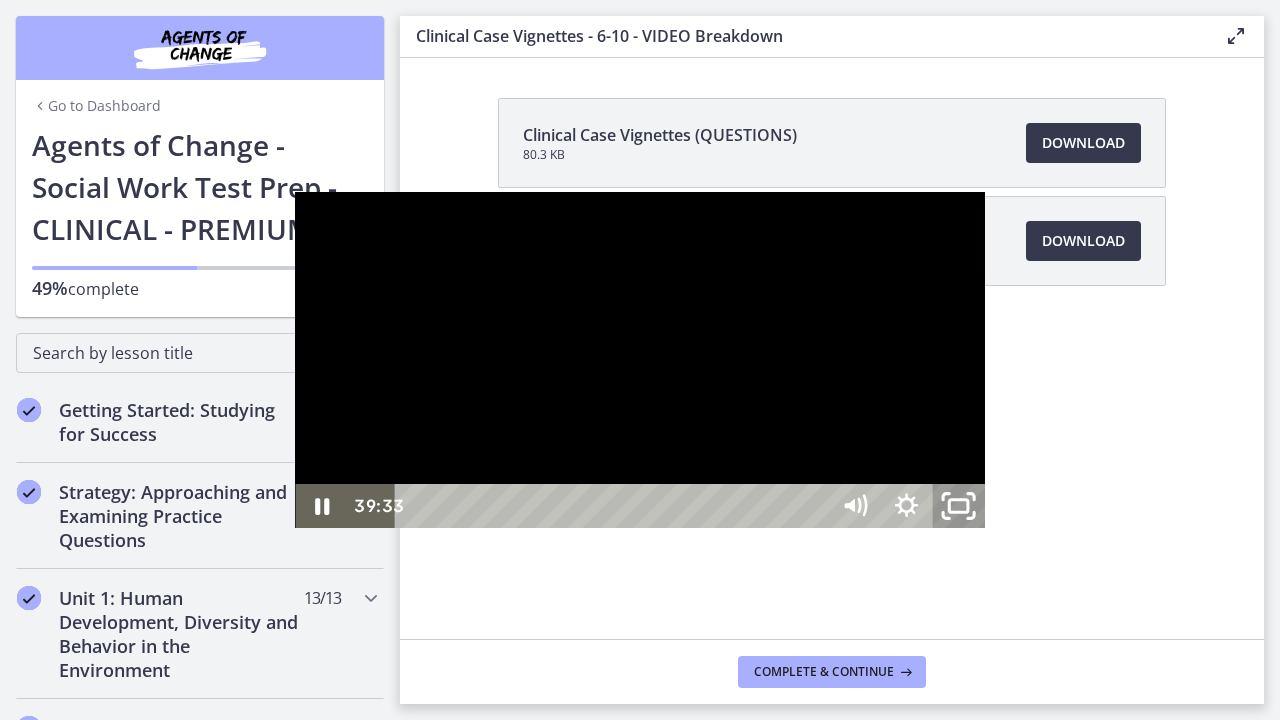 click 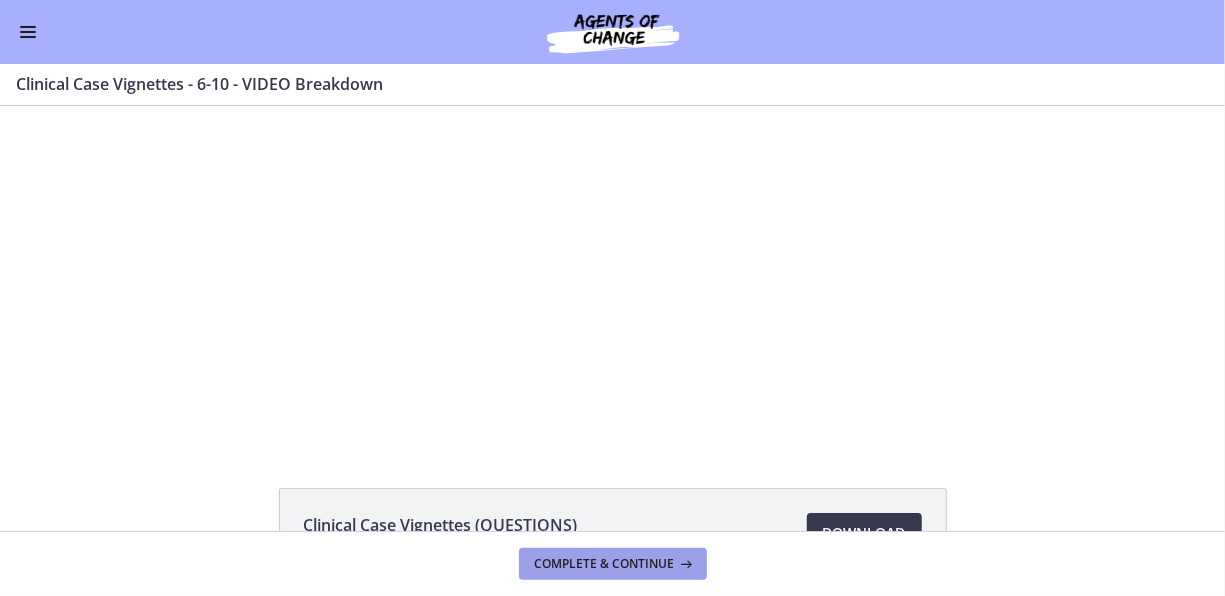 click on "Complete & continue" at bounding box center [605, 564] 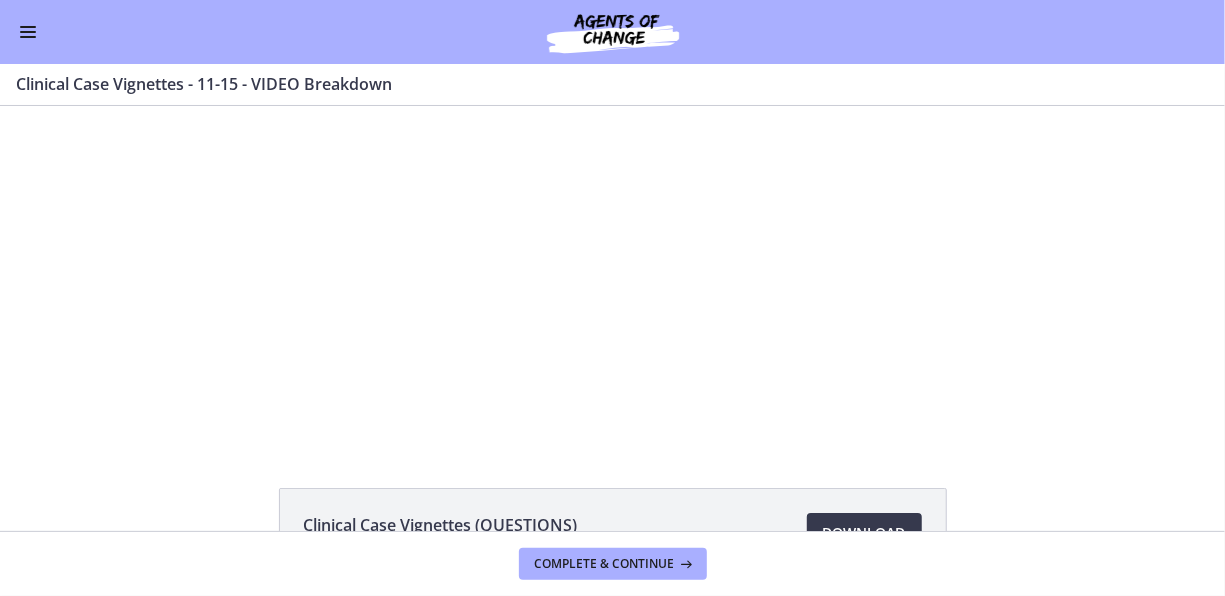 scroll, scrollTop: 0, scrollLeft: 0, axis: both 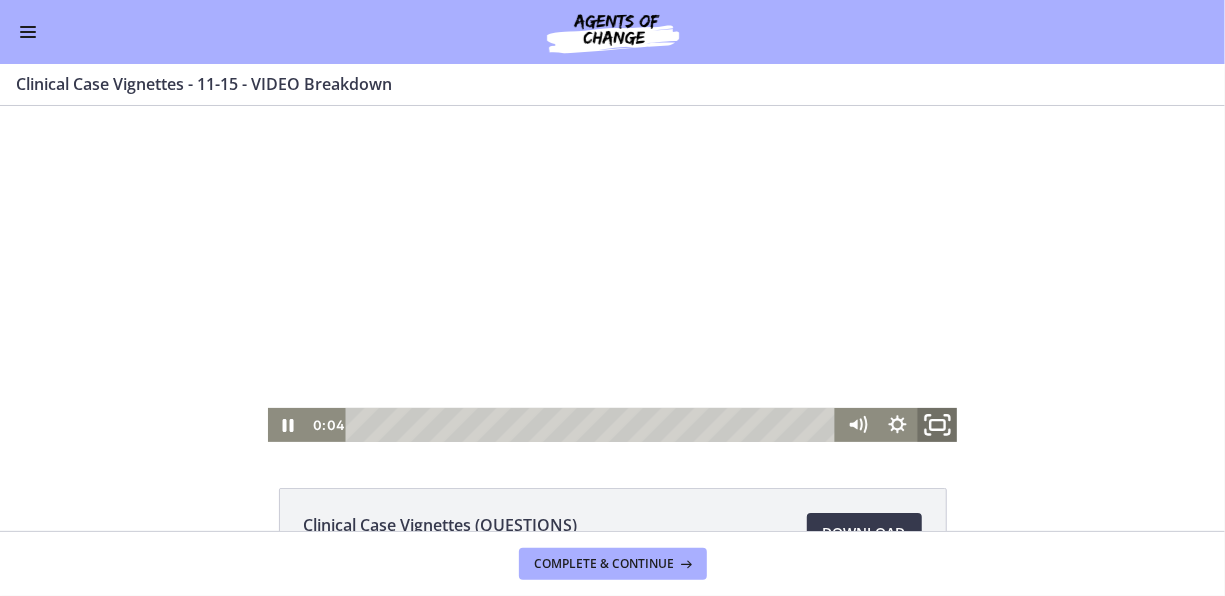 click 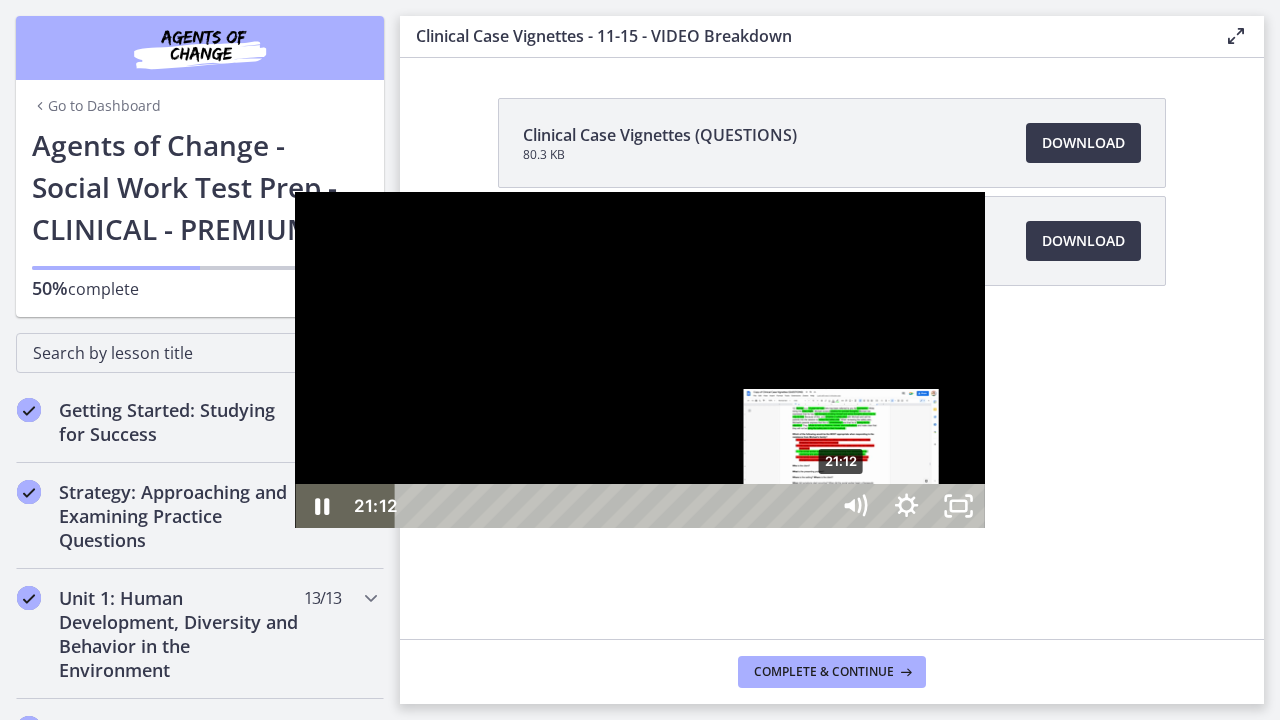 click on "21:12" at bounding box center (614, 506) 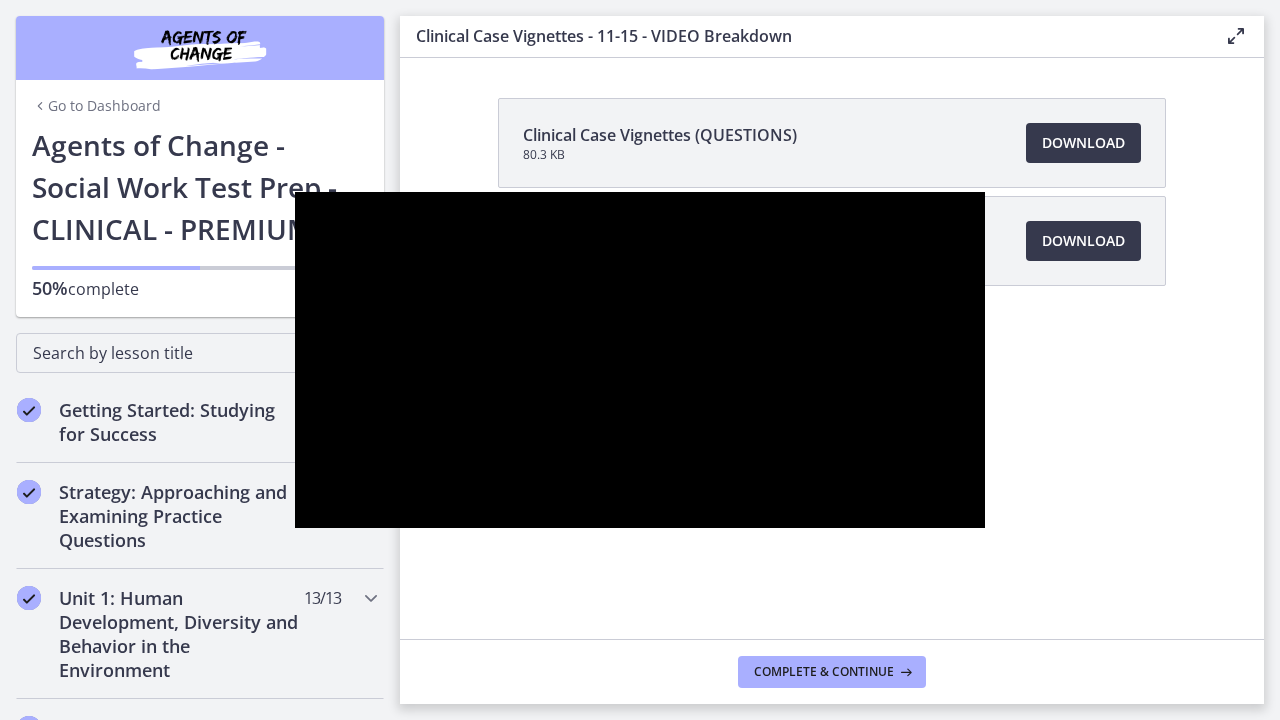 click at bounding box center (639, 360) 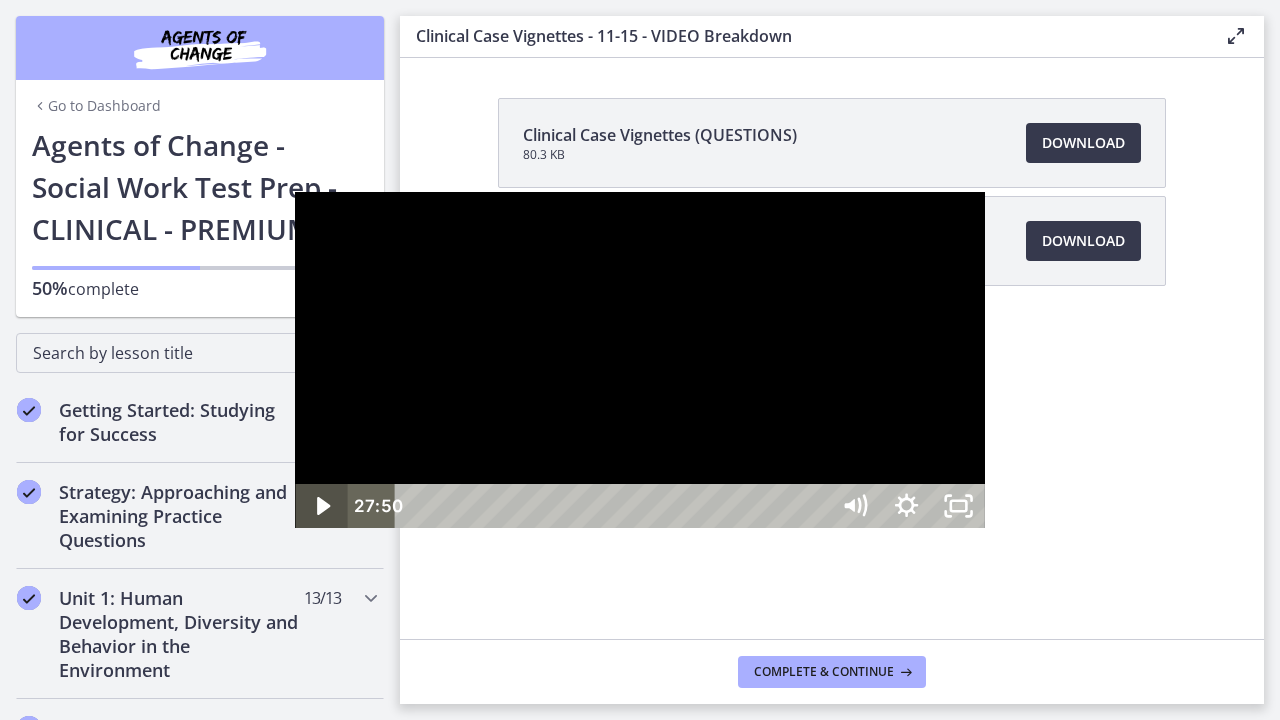 click 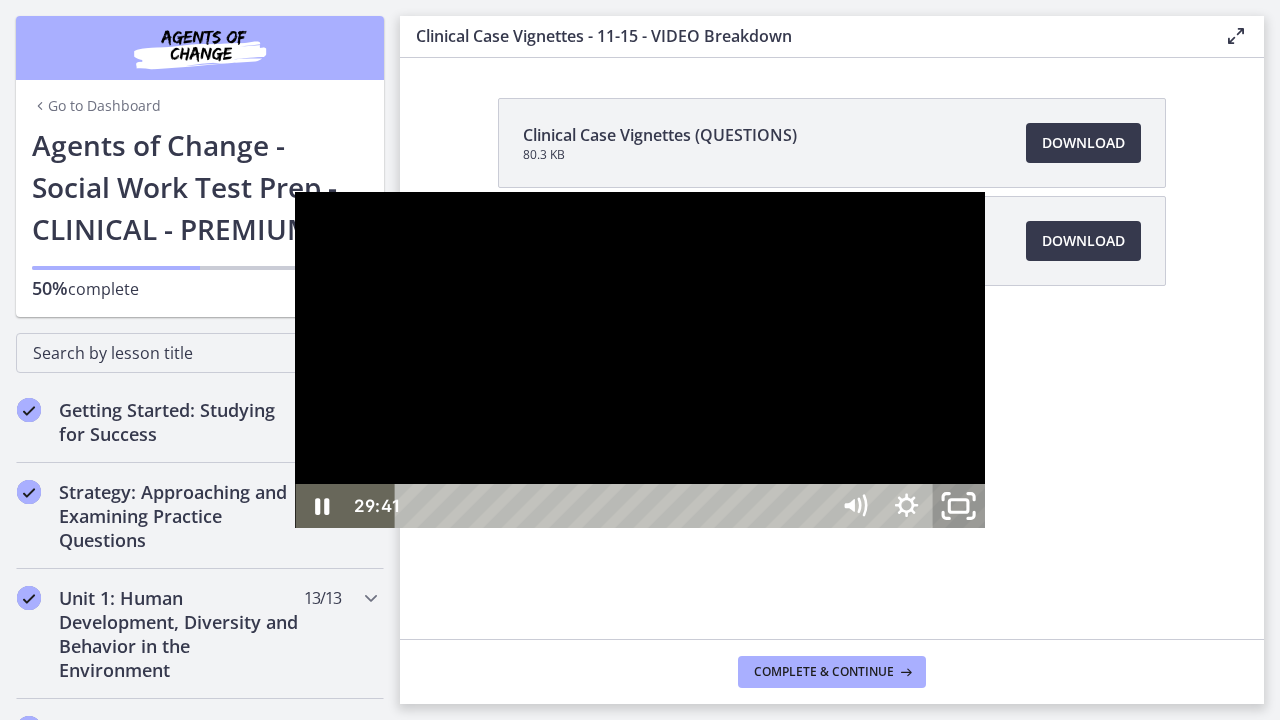 click 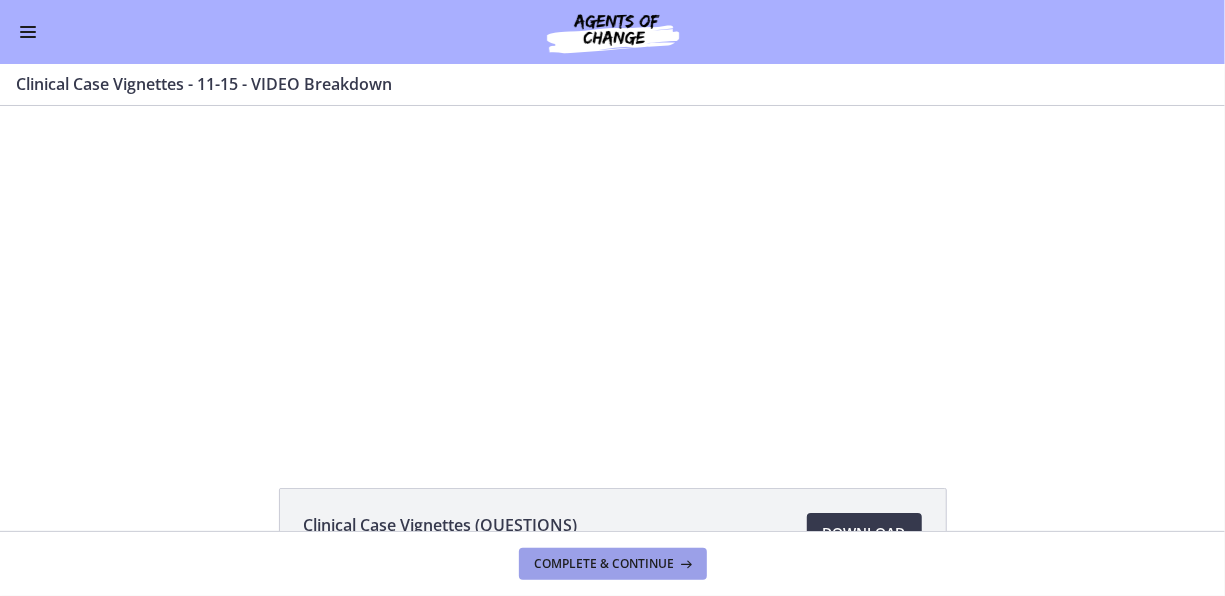 click on "Complete & continue" at bounding box center [613, 564] 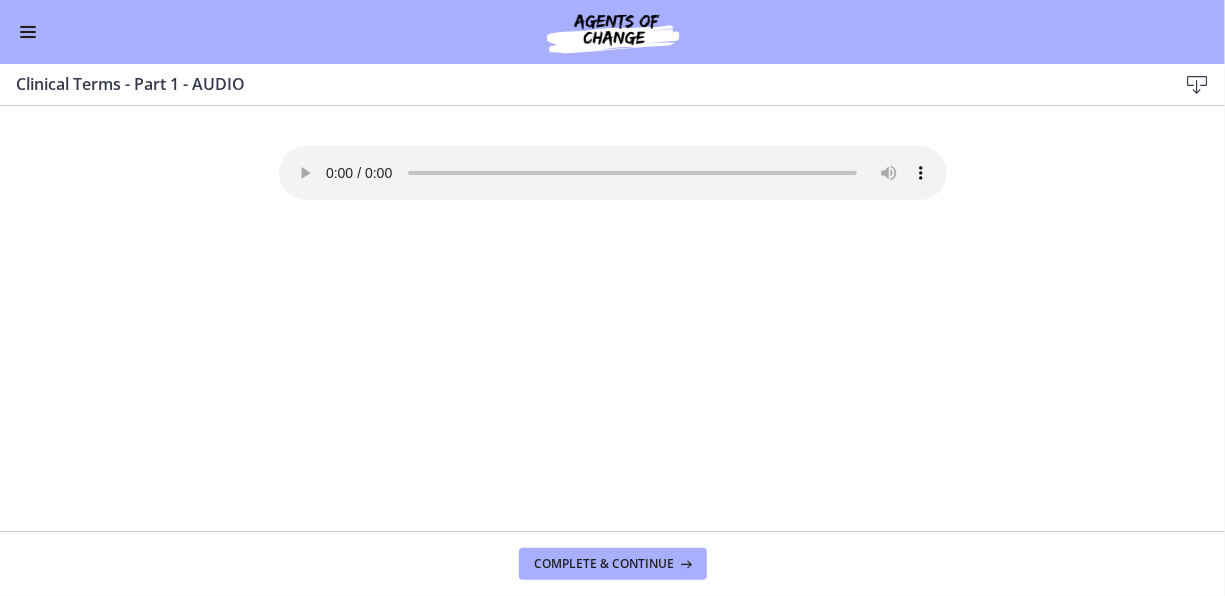 click at bounding box center [28, 27] 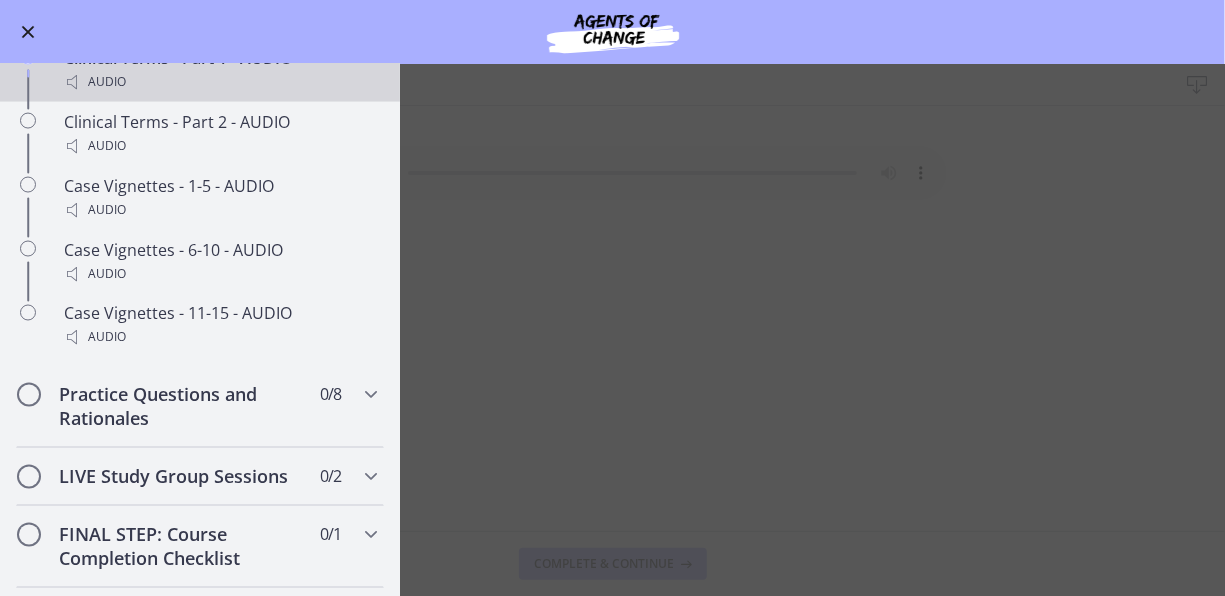 scroll, scrollTop: 1609, scrollLeft: 0, axis: vertical 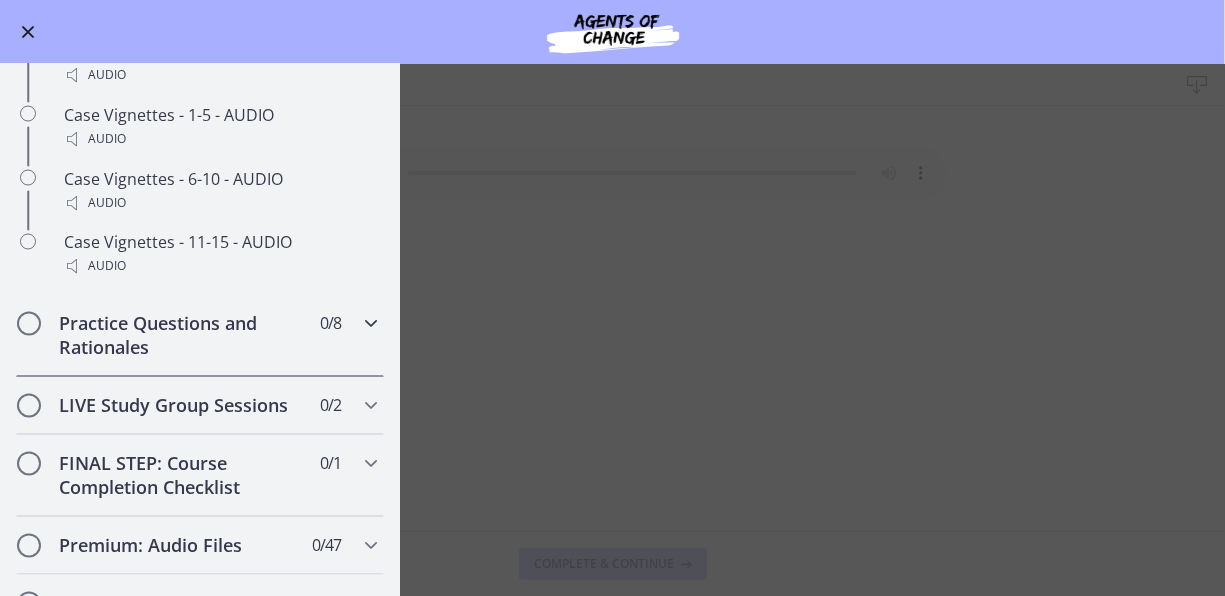 click on "Practice Questions and Rationales
0  /  8
Completed" at bounding box center [200, 336] 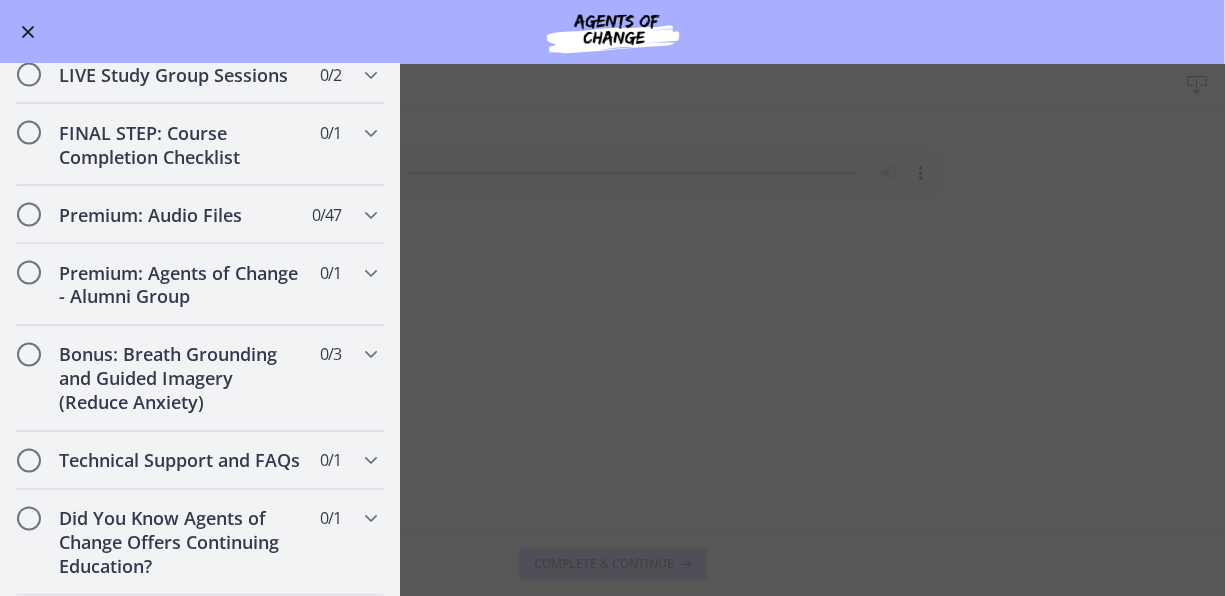 scroll, scrollTop: 1636, scrollLeft: 0, axis: vertical 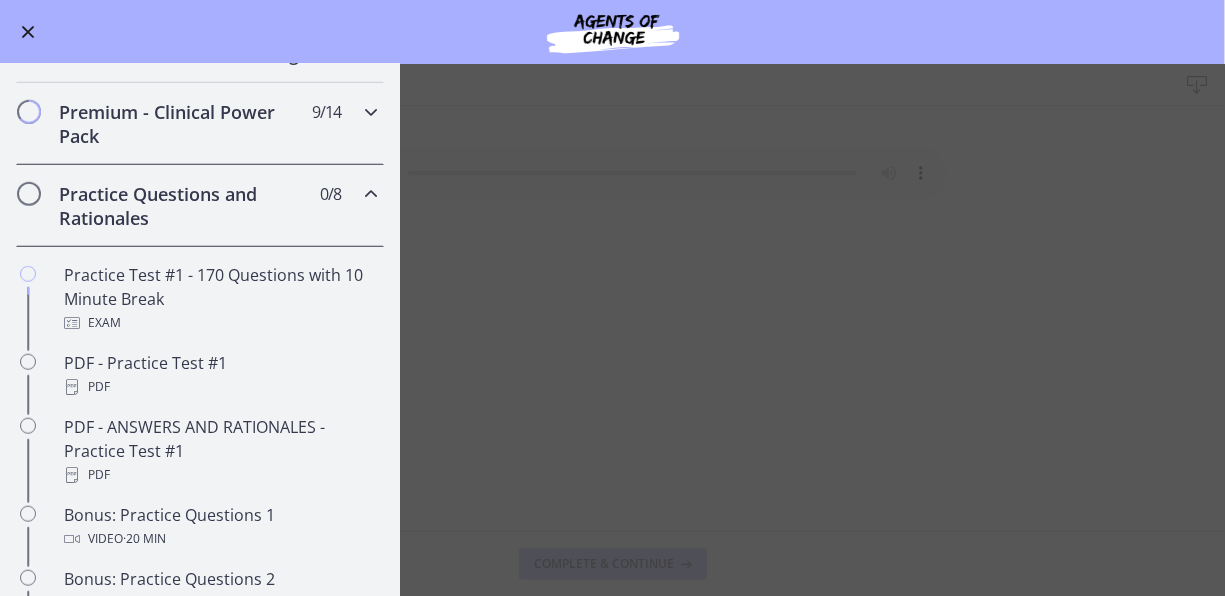 click on "Premium - Clinical Power Pack" at bounding box center [181, 124] 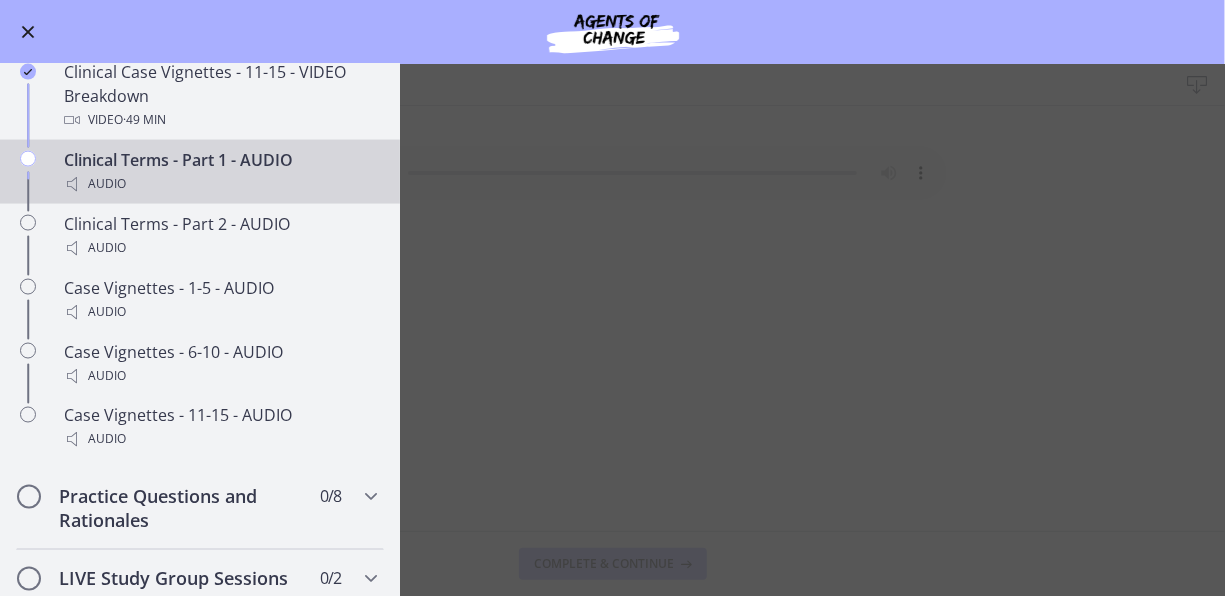 scroll, scrollTop: 1504, scrollLeft: 0, axis: vertical 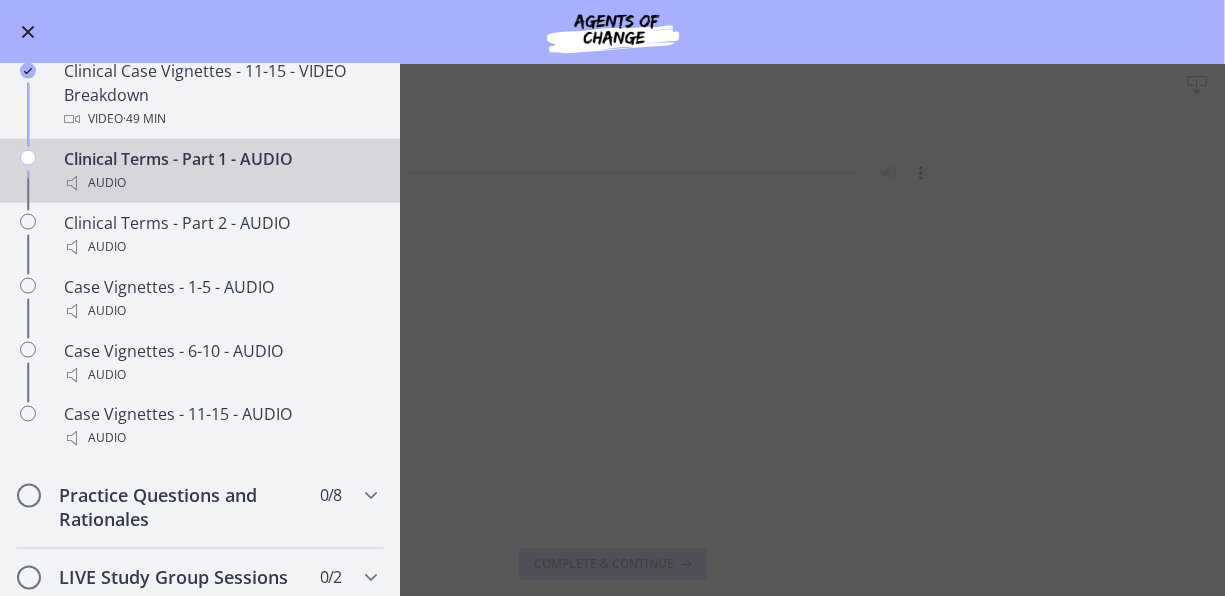 click on "Clinical Terms - Part 1 - AUDIO
Audio" at bounding box center (220, 171) 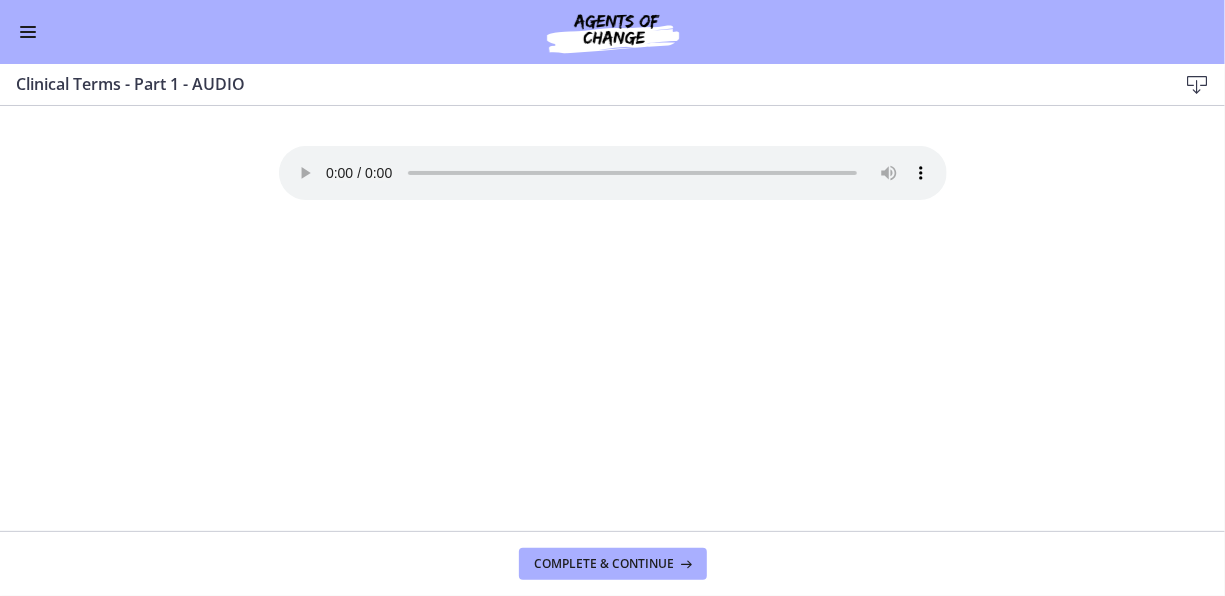 type 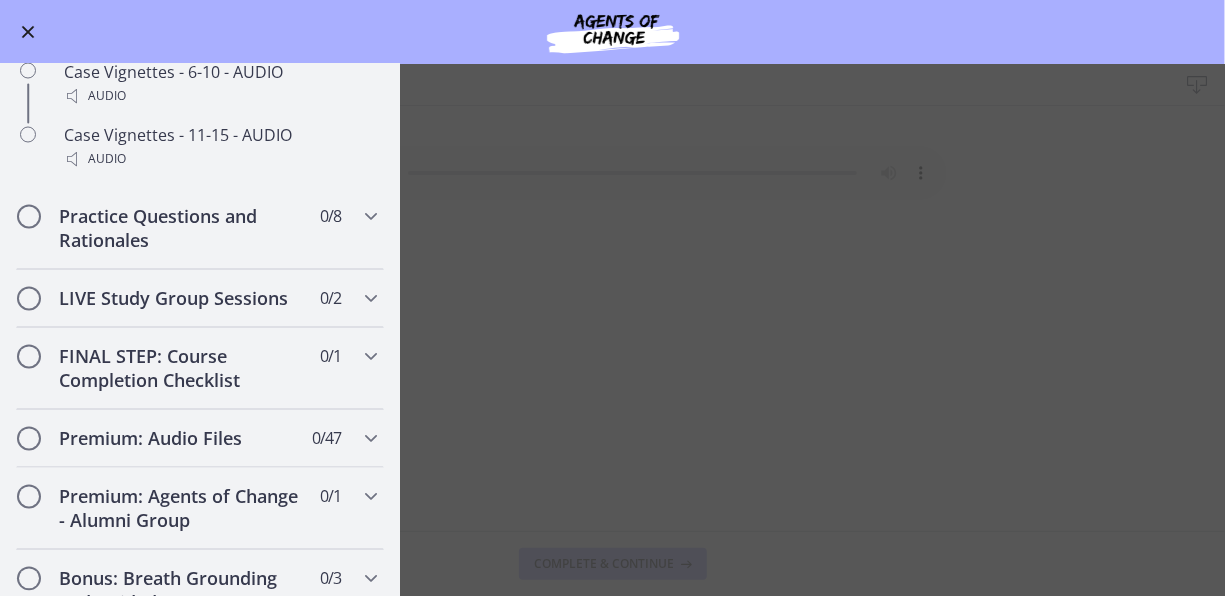 scroll, scrollTop: 1773, scrollLeft: 0, axis: vertical 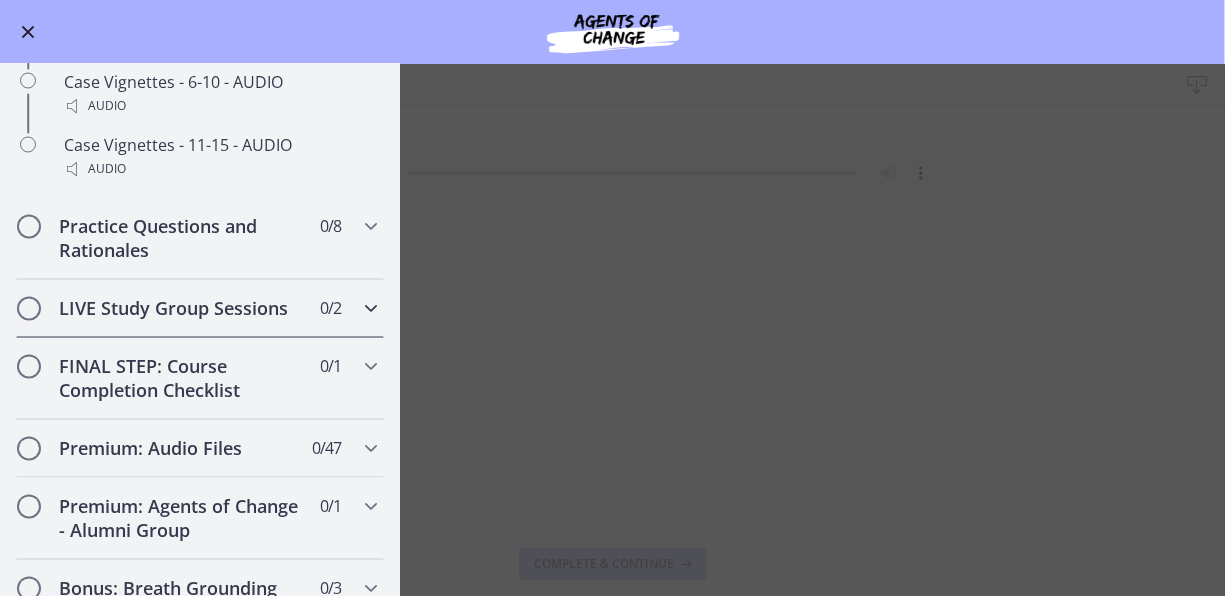 click on "LIVE Study Group Sessions" at bounding box center (181, 309) 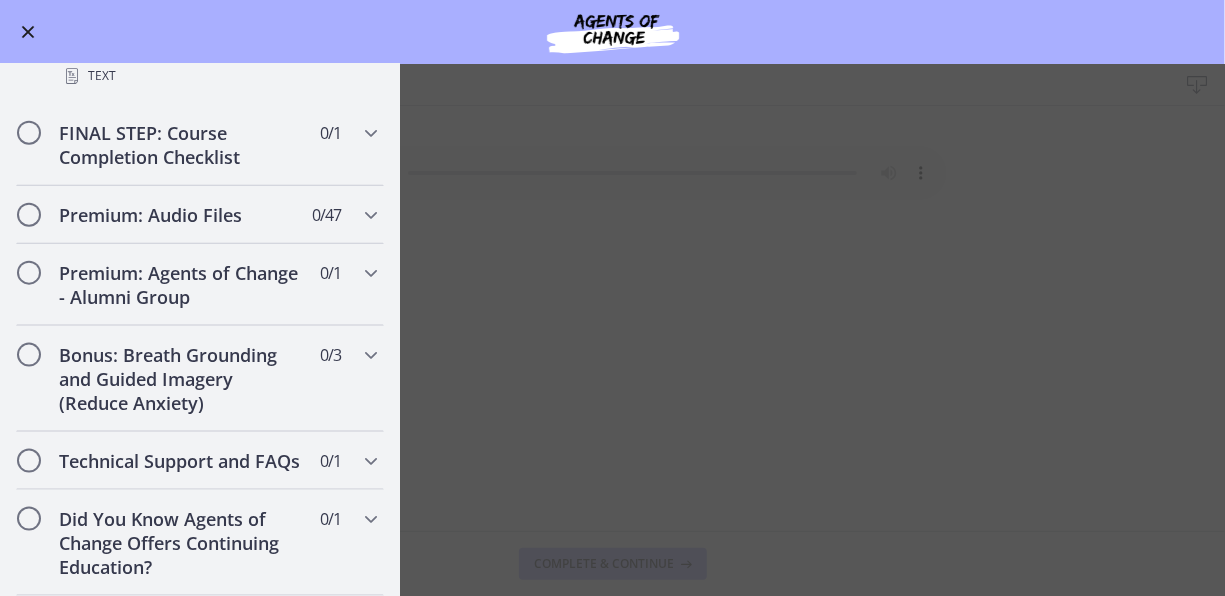 scroll, scrollTop: 1180, scrollLeft: 0, axis: vertical 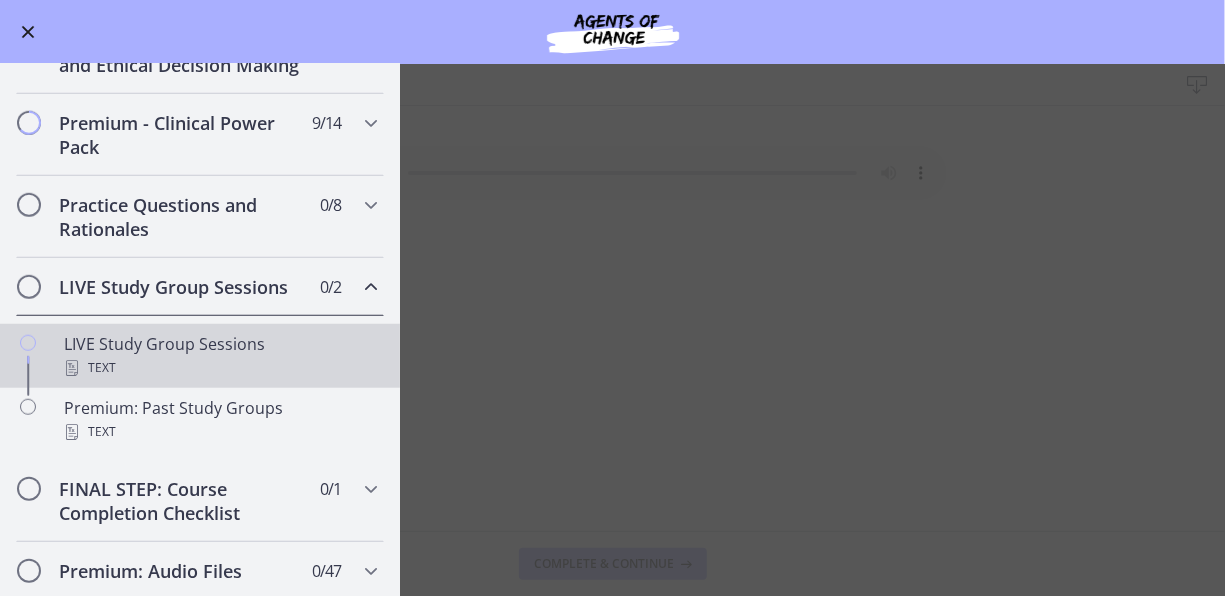 click on "LIVE Study Group Sessions
Text" at bounding box center [220, 356] 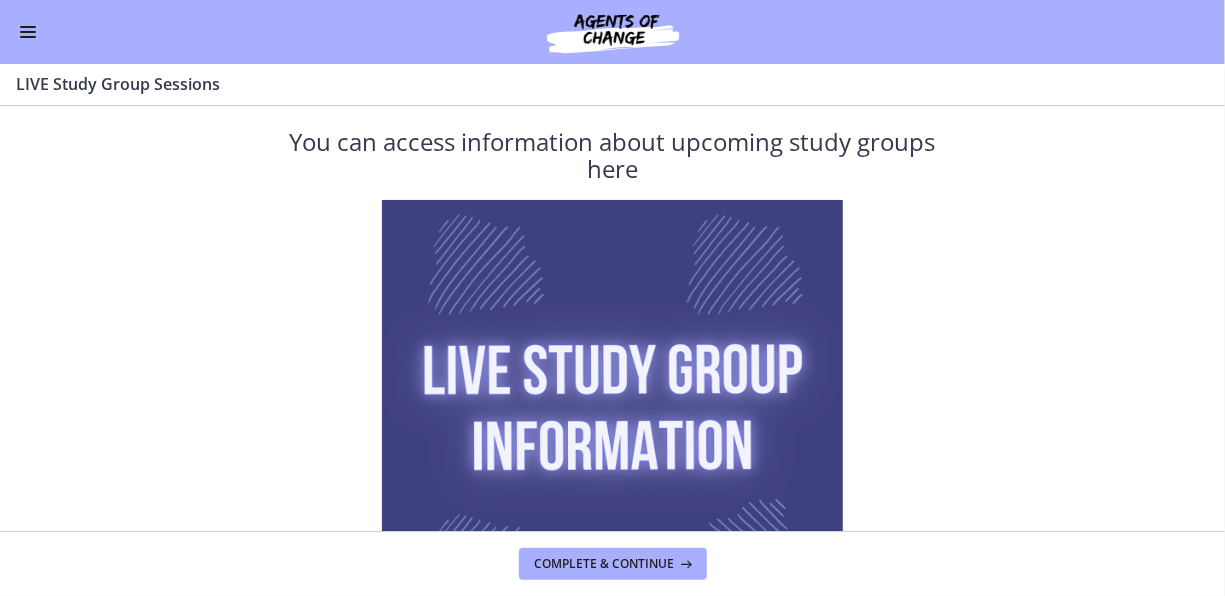 scroll, scrollTop: 0, scrollLeft: 0, axis: both 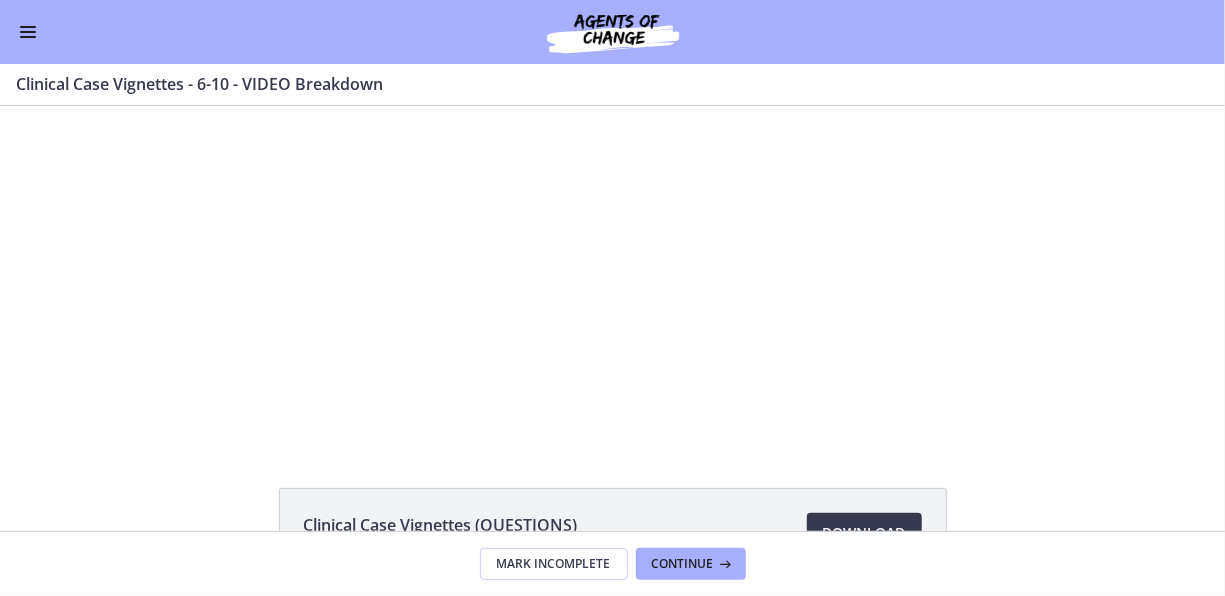 click at bounding box center [28, 32] 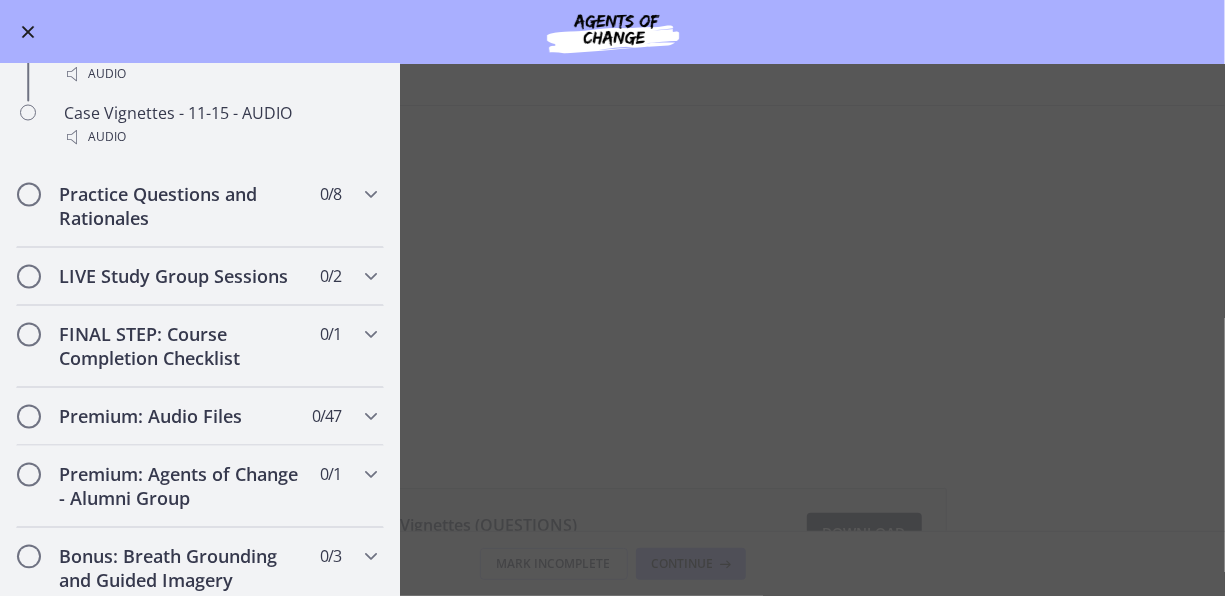 scroll, scrollTop: 1823, scrollLeft: 0, axis: vertical 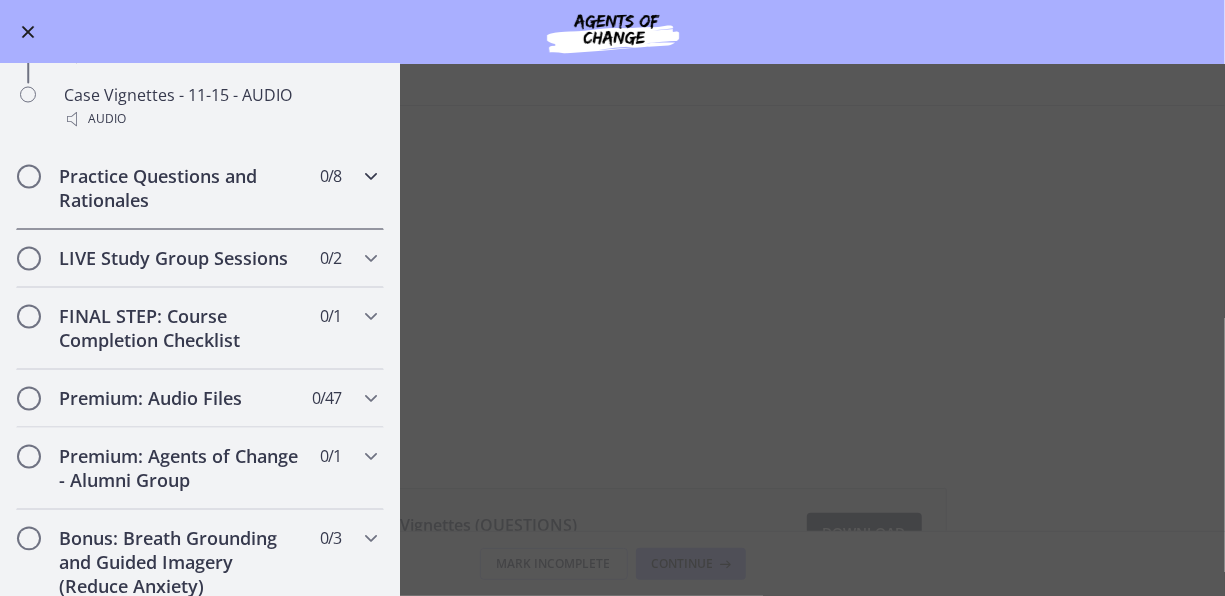 click at bounding box center [371, 177] 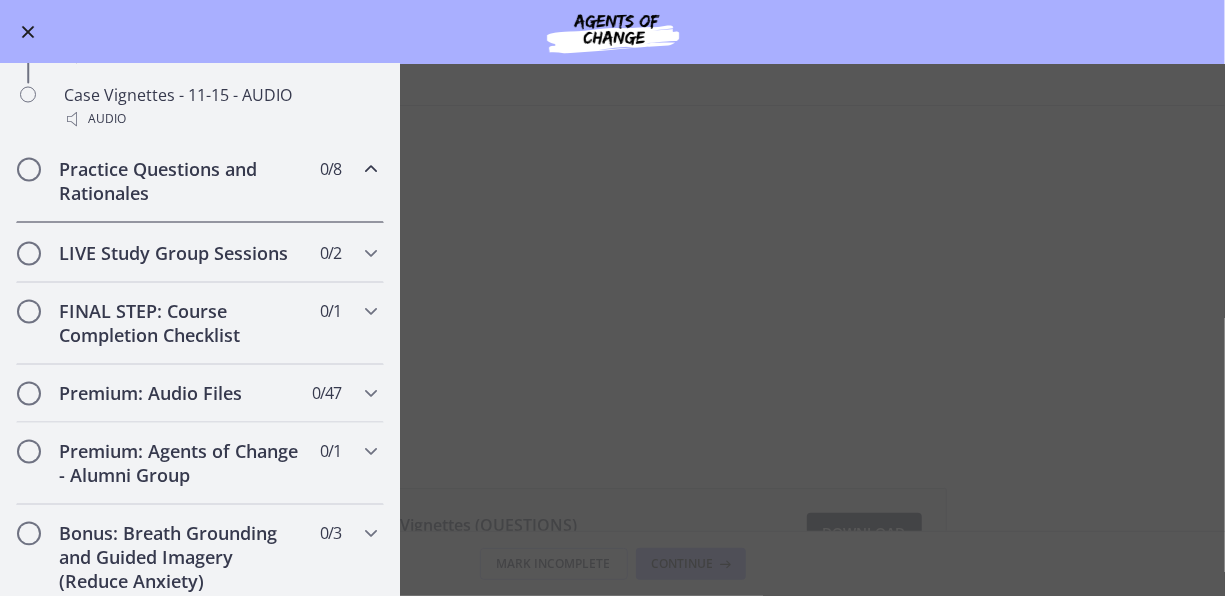 scroll, scrollTop: 1636, scrollLeft: 0, axis: vertical 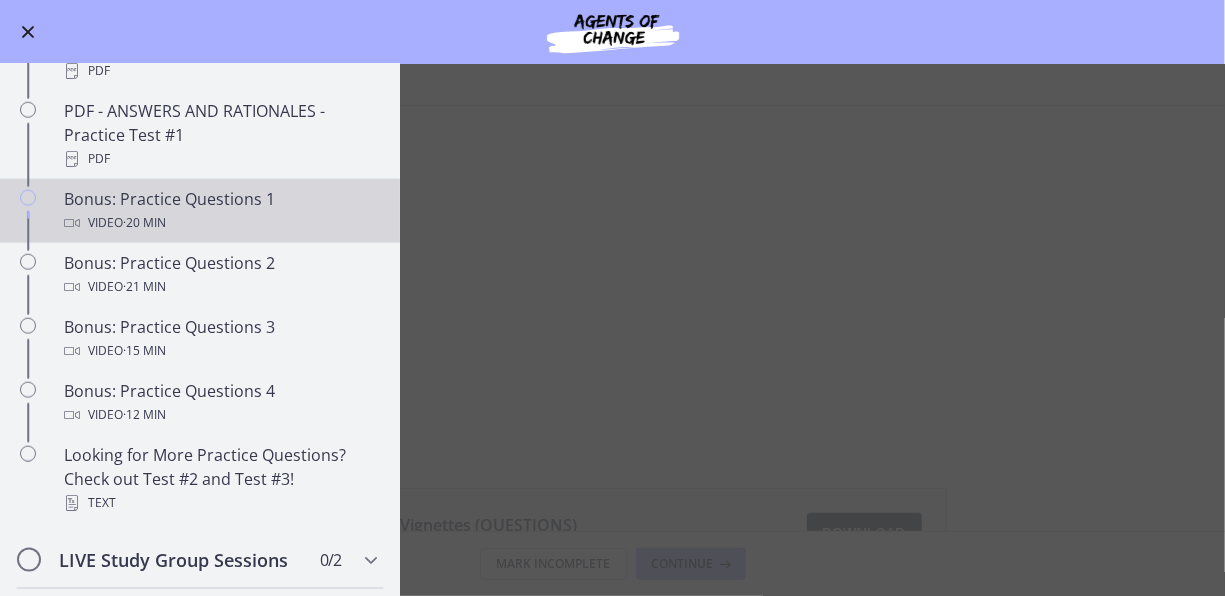 click on "Bonus: Practice Questions 1
Video
·  20 min" at bounding box center [220, 211] 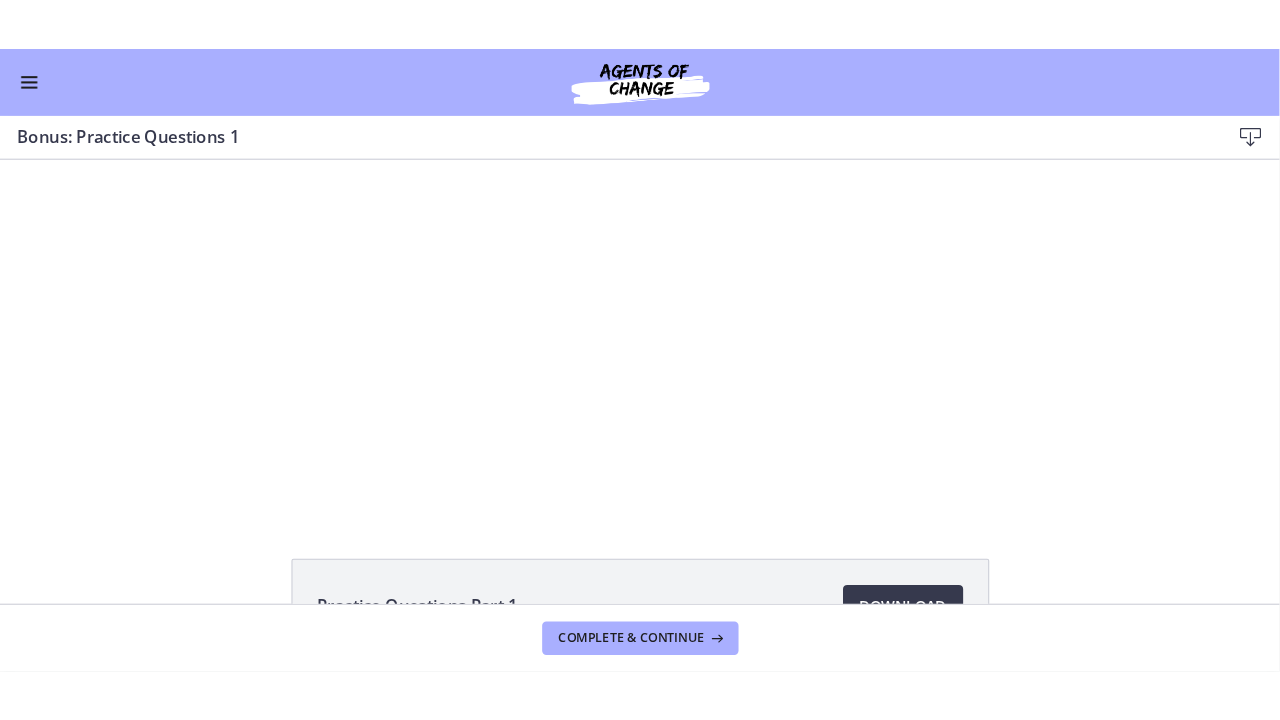 scroll, scrollTop: 0, scrollLeft: 0, axis: both 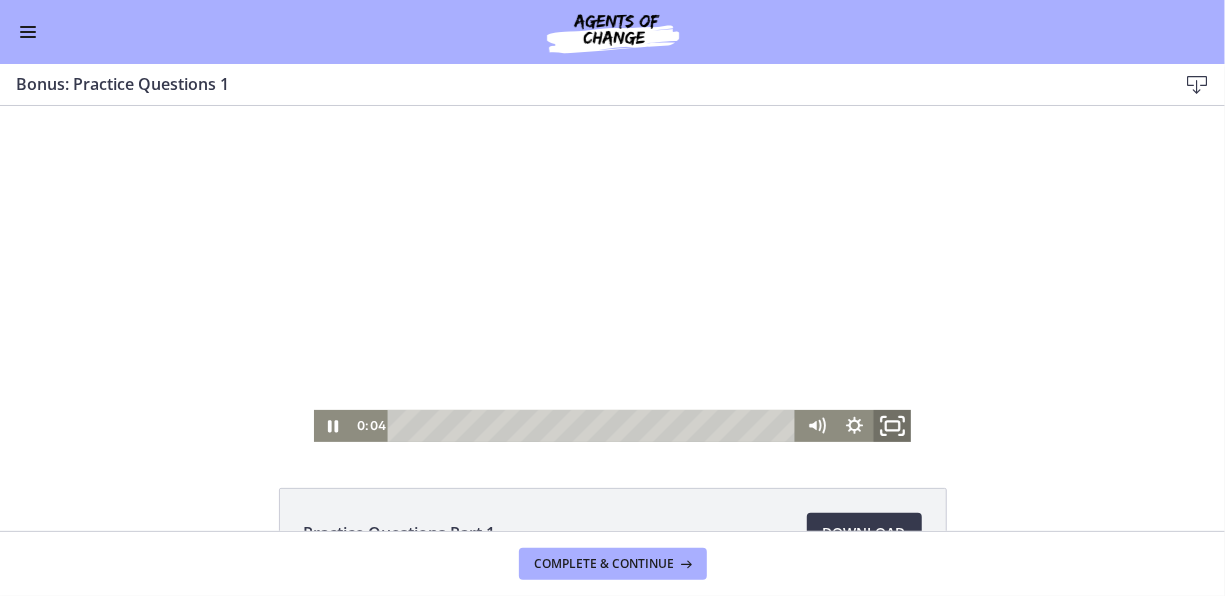 click 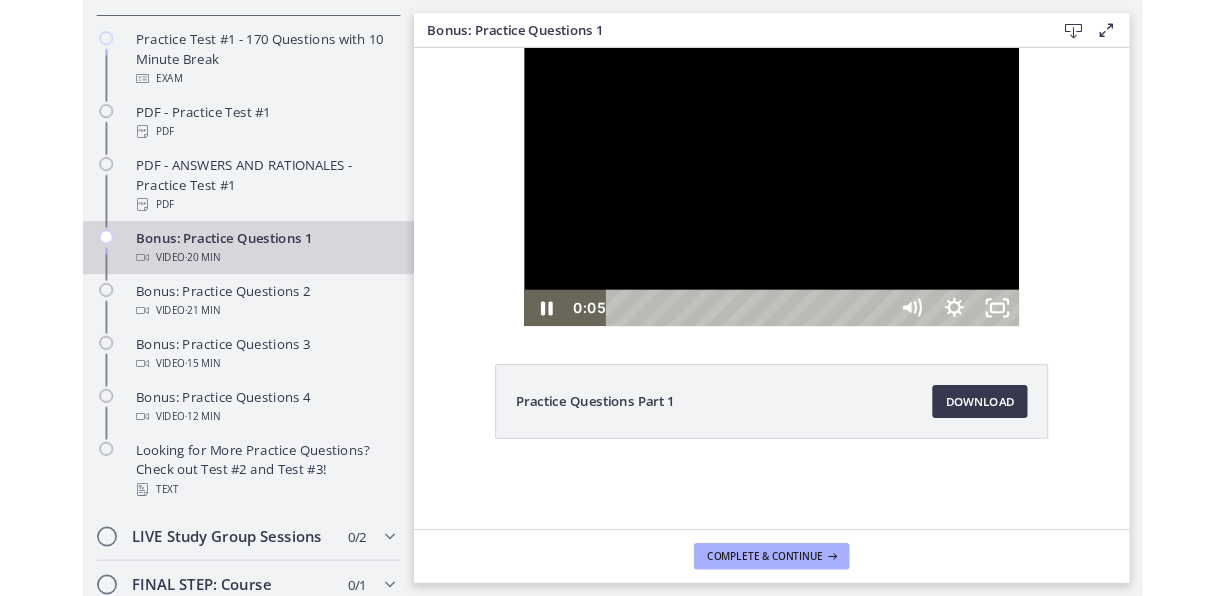 scroll, scrollTop: 1118, scrollLeft: 0, axis: vertical 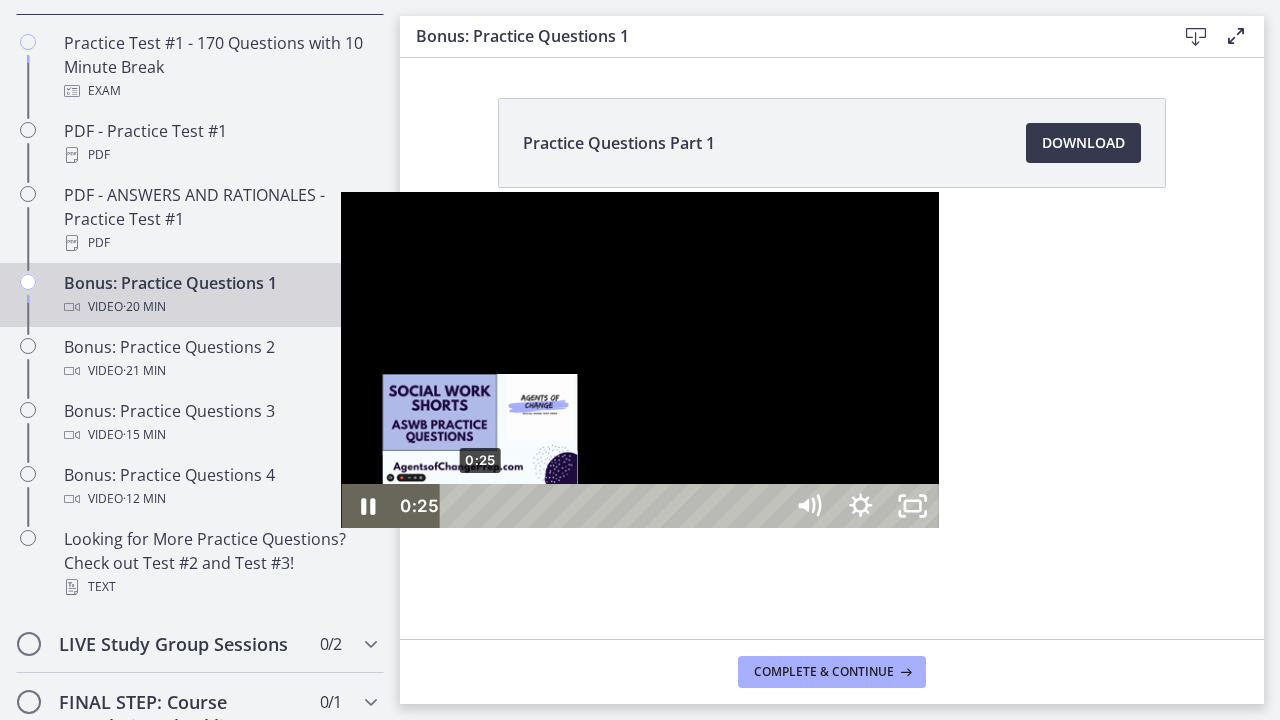 click on "0:25" at bounding box center [614, 506] 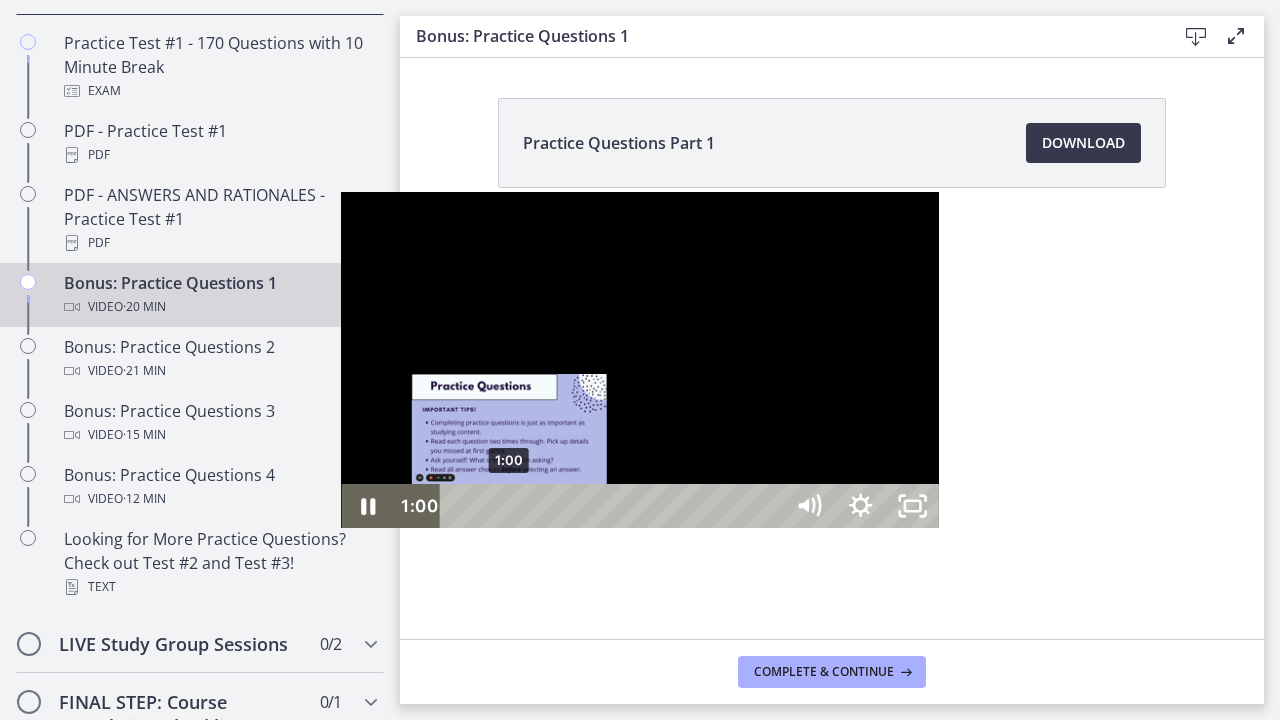 click on "1:00" at bounding box center (614, 506) 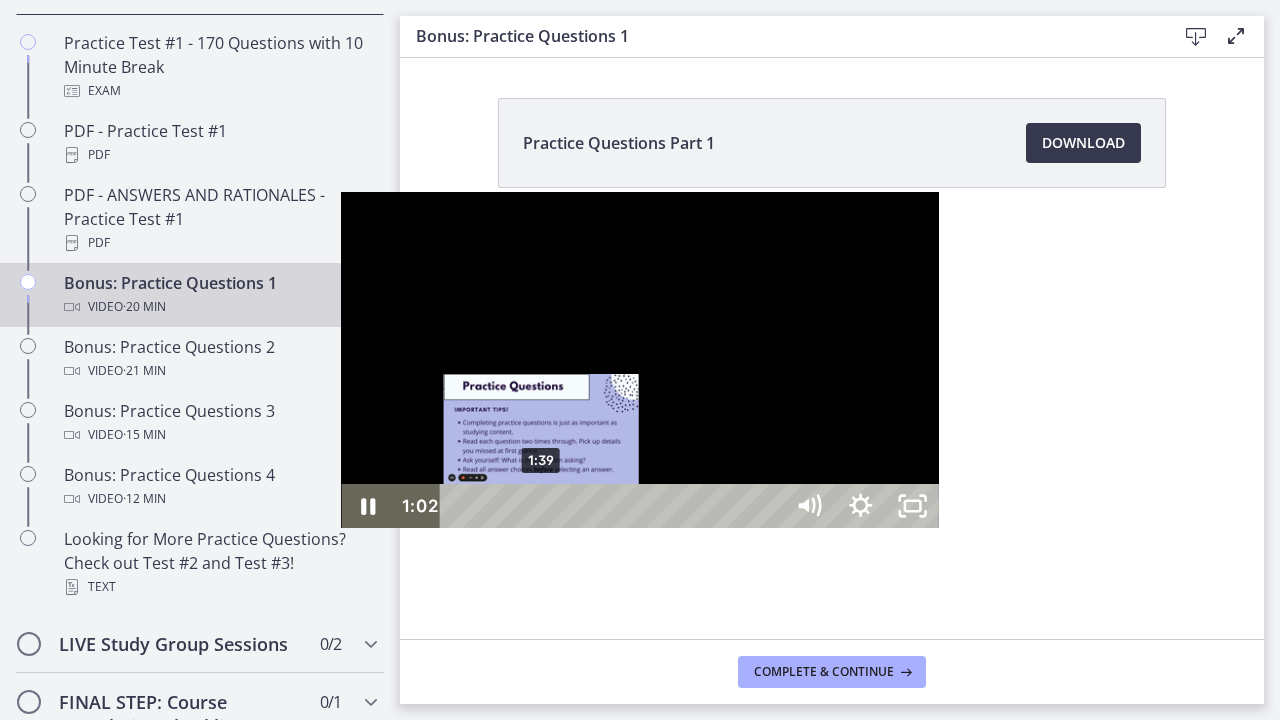 click on "1:39" at bounding box center [614, 506] 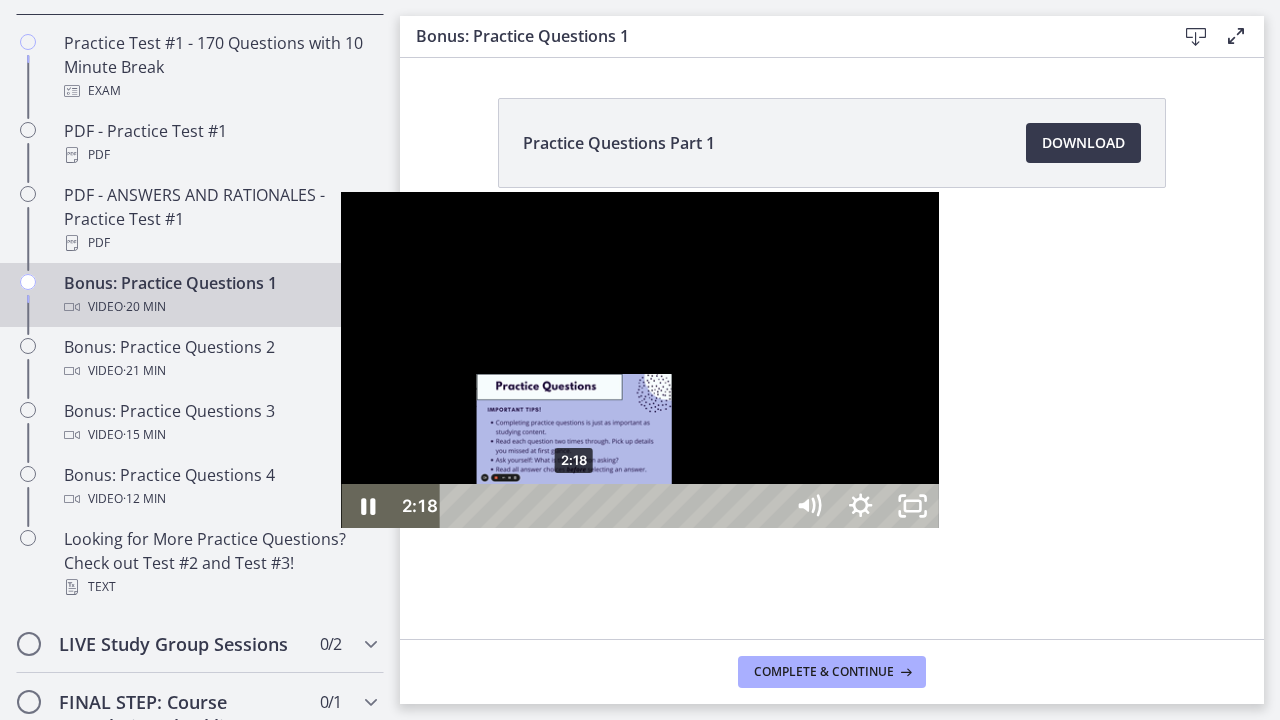 click on "2:18" at bounding box center [614, 506] 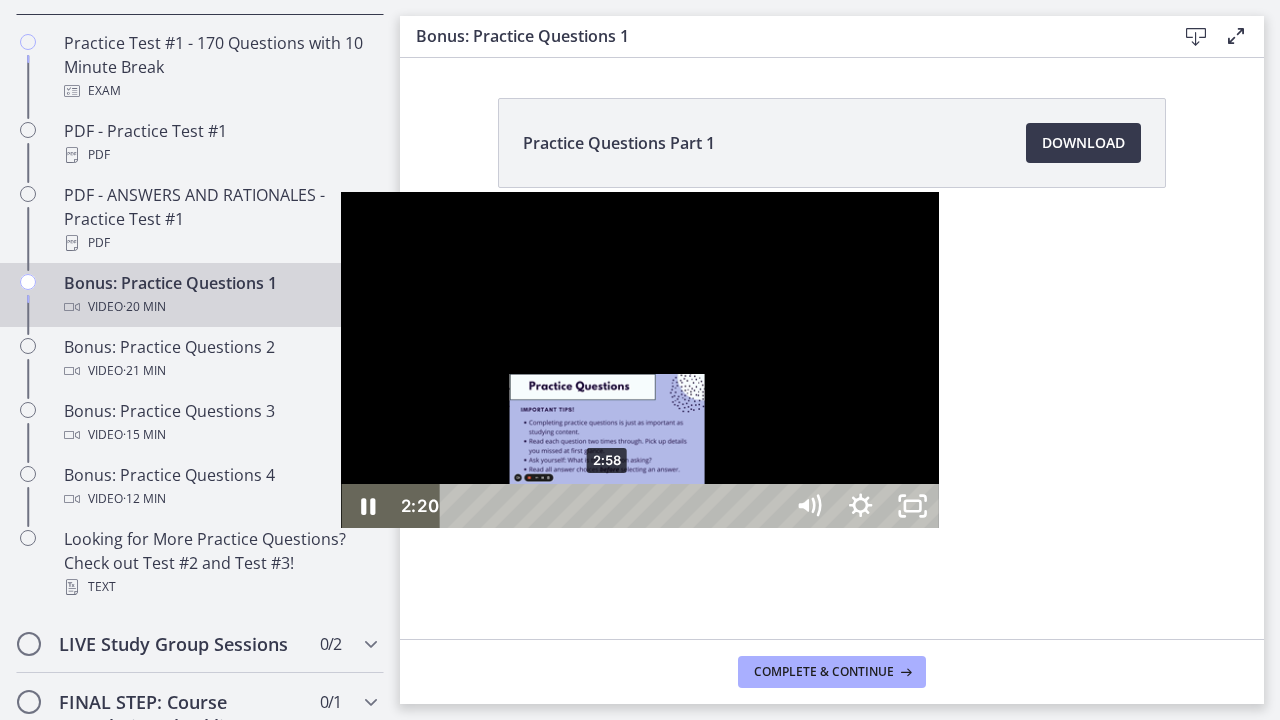 click on "2:58" at bounding box center [614, 506] 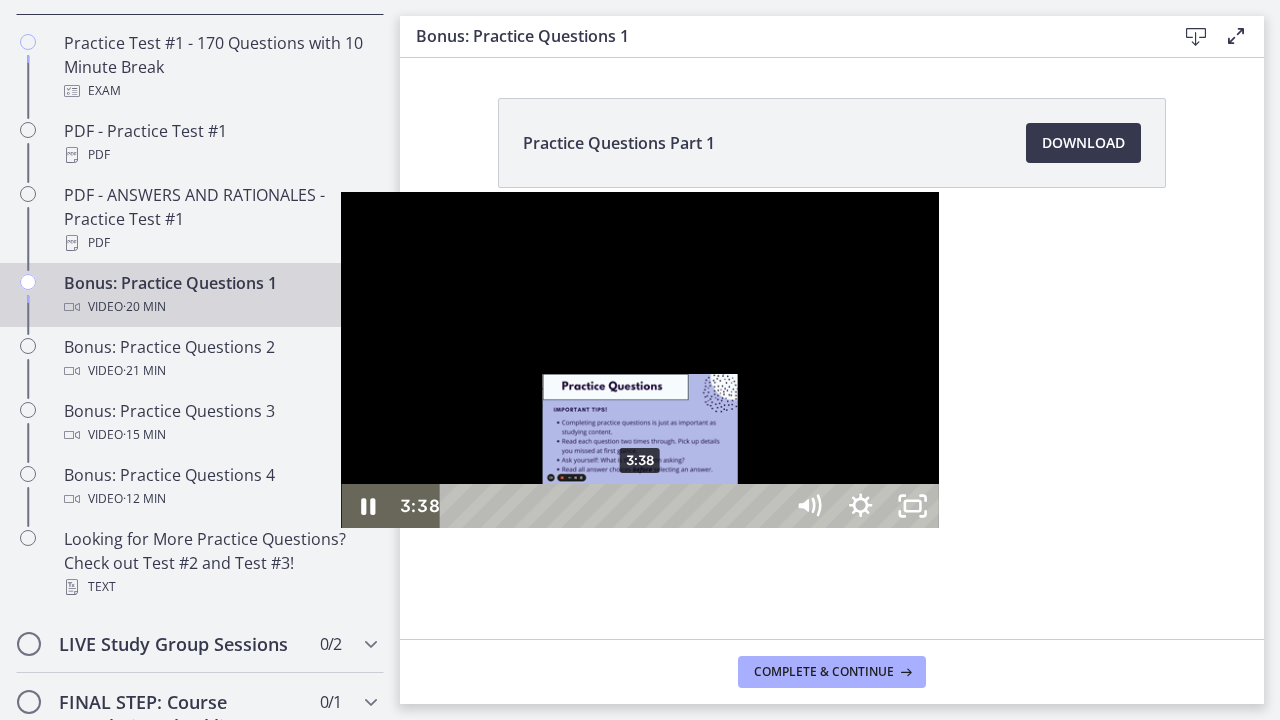 click on "3:38" at bounding box center (614, 506) 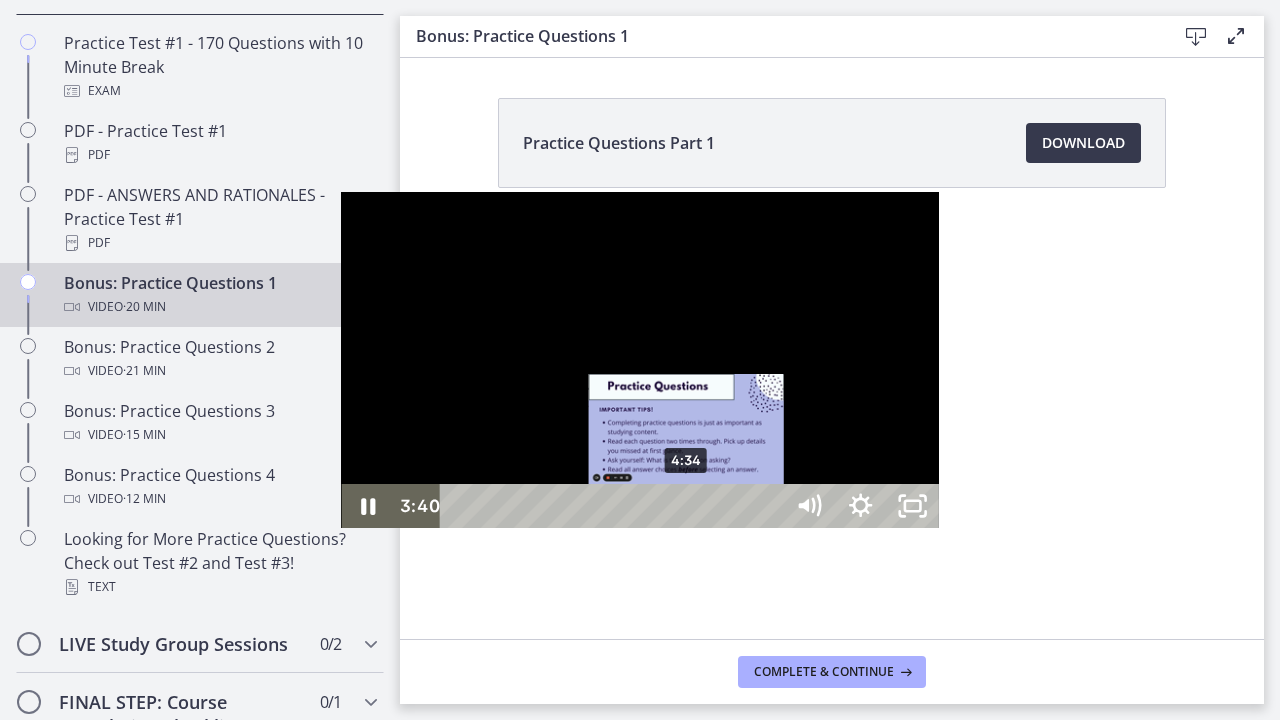 click on "4:34" at bounding box center [614, 506] 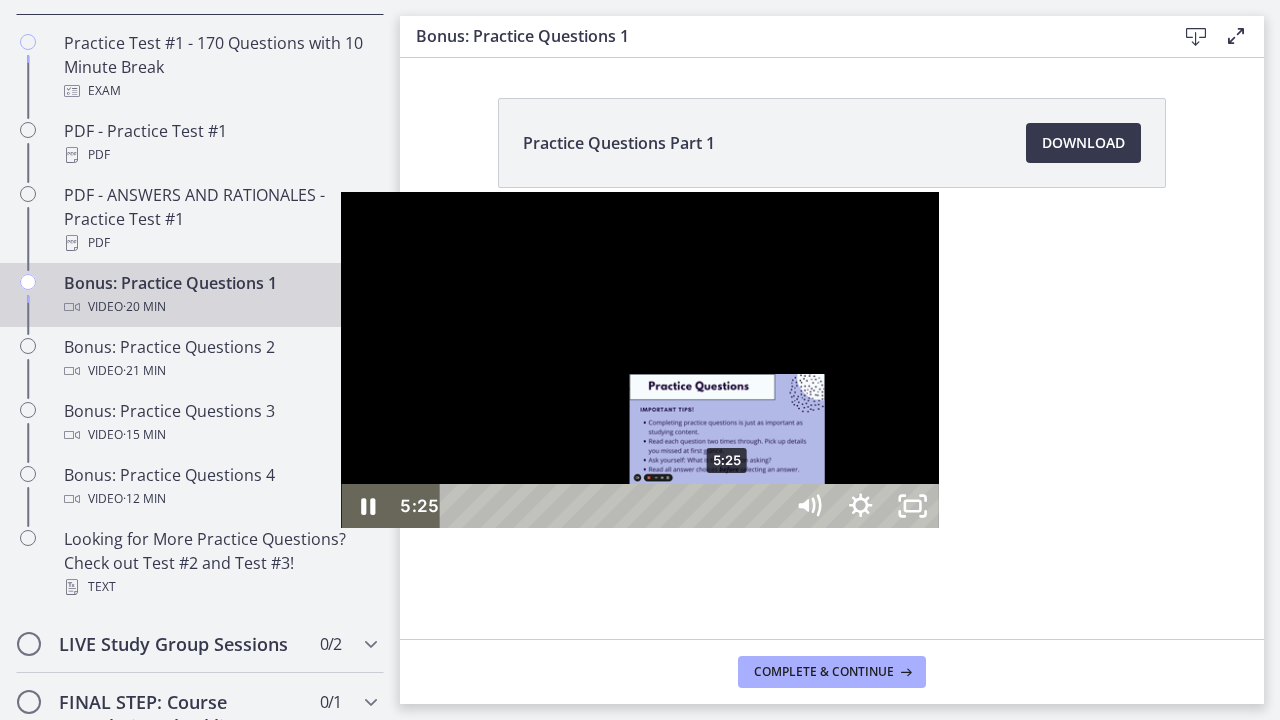 click on "5:25" at bounding box center (614, 506) 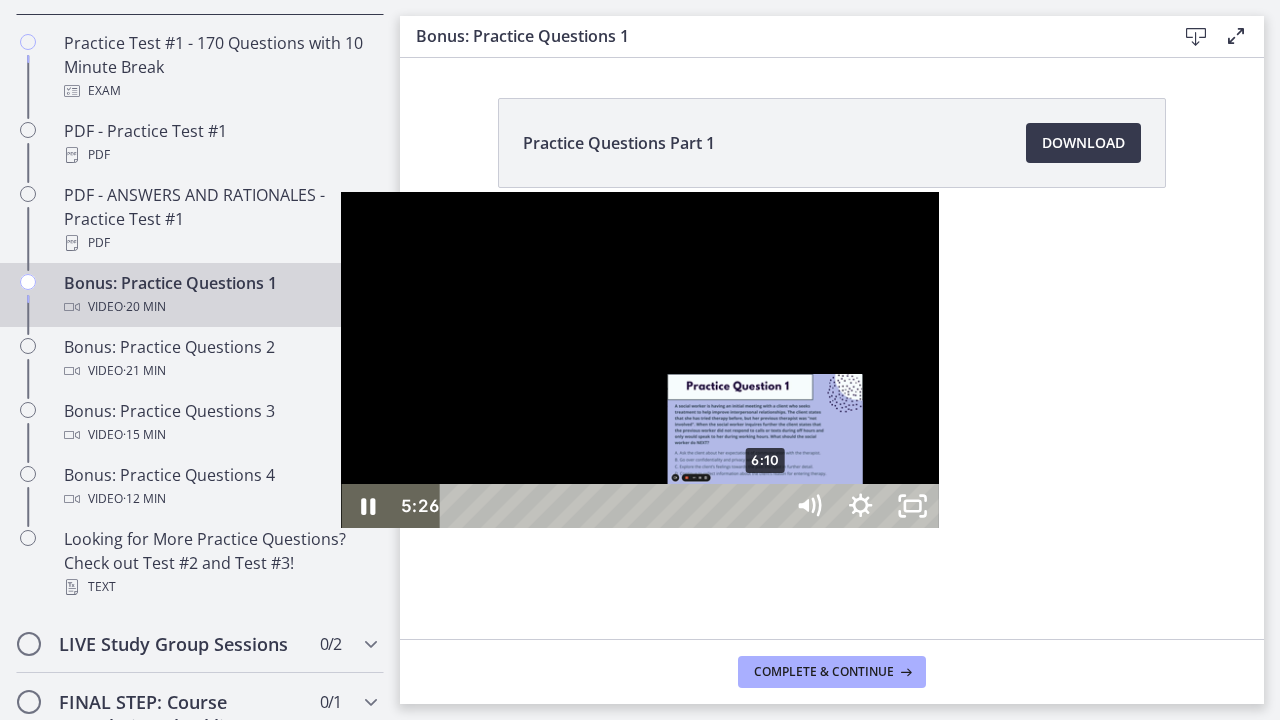 click on "6:10" at bounding box center [614, 506] 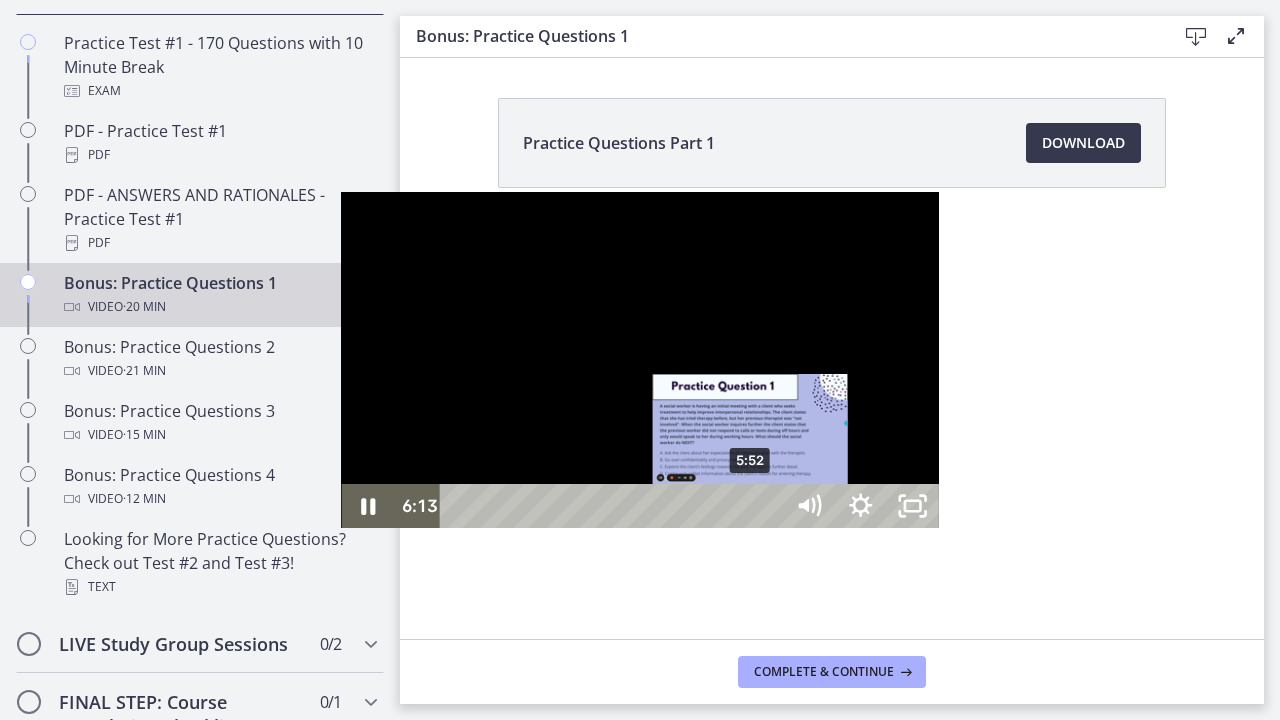 click on "5:52" at bounding box center [614, 506] 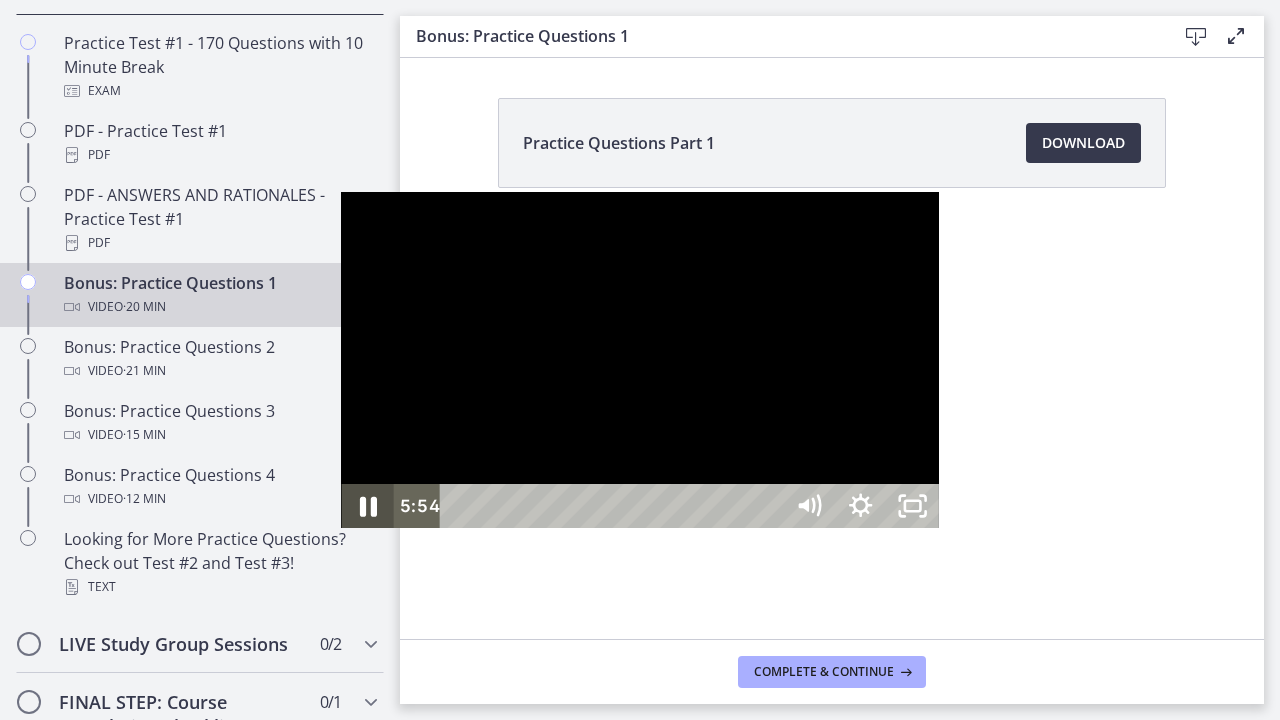 click 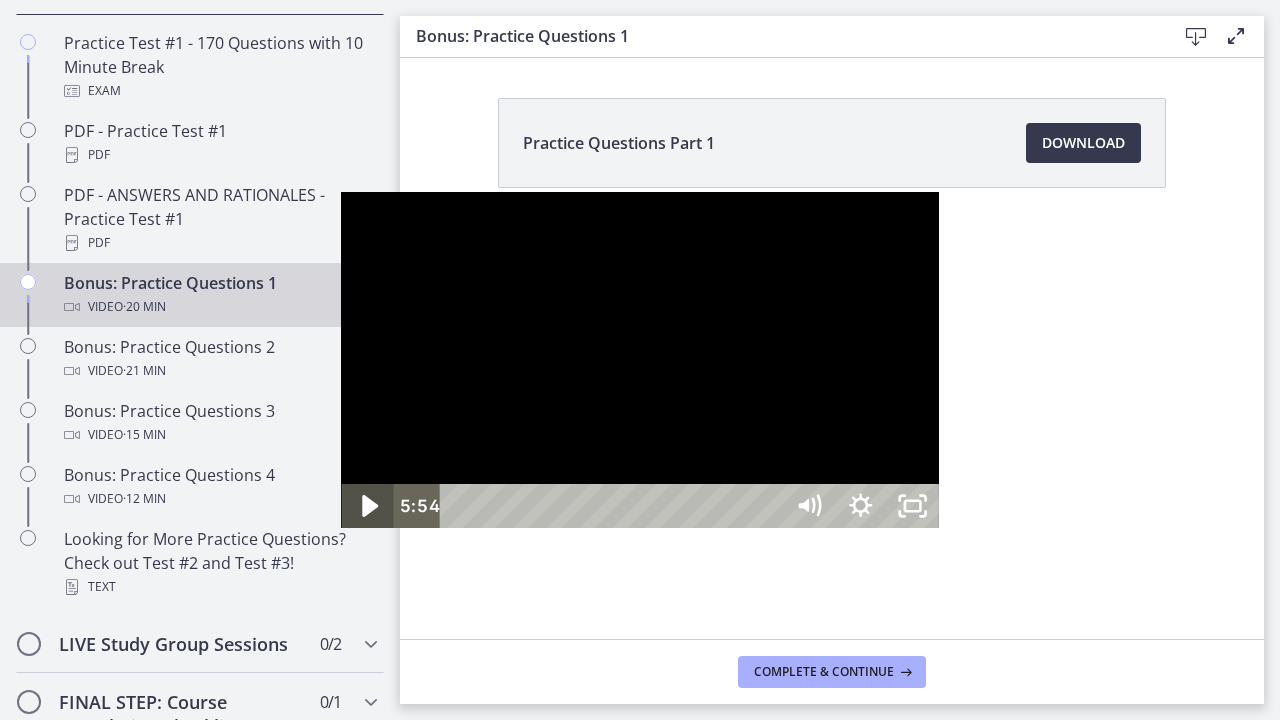 click 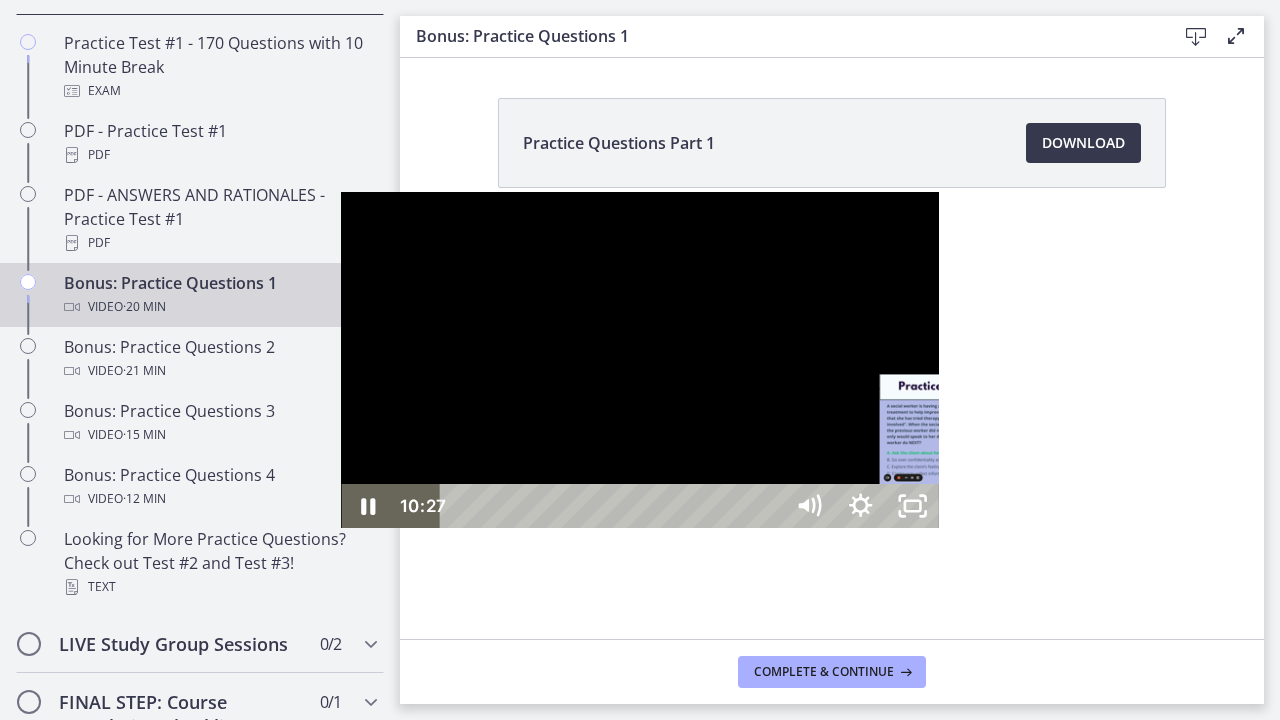 click on "10:27" at bounding box center (614, 506) 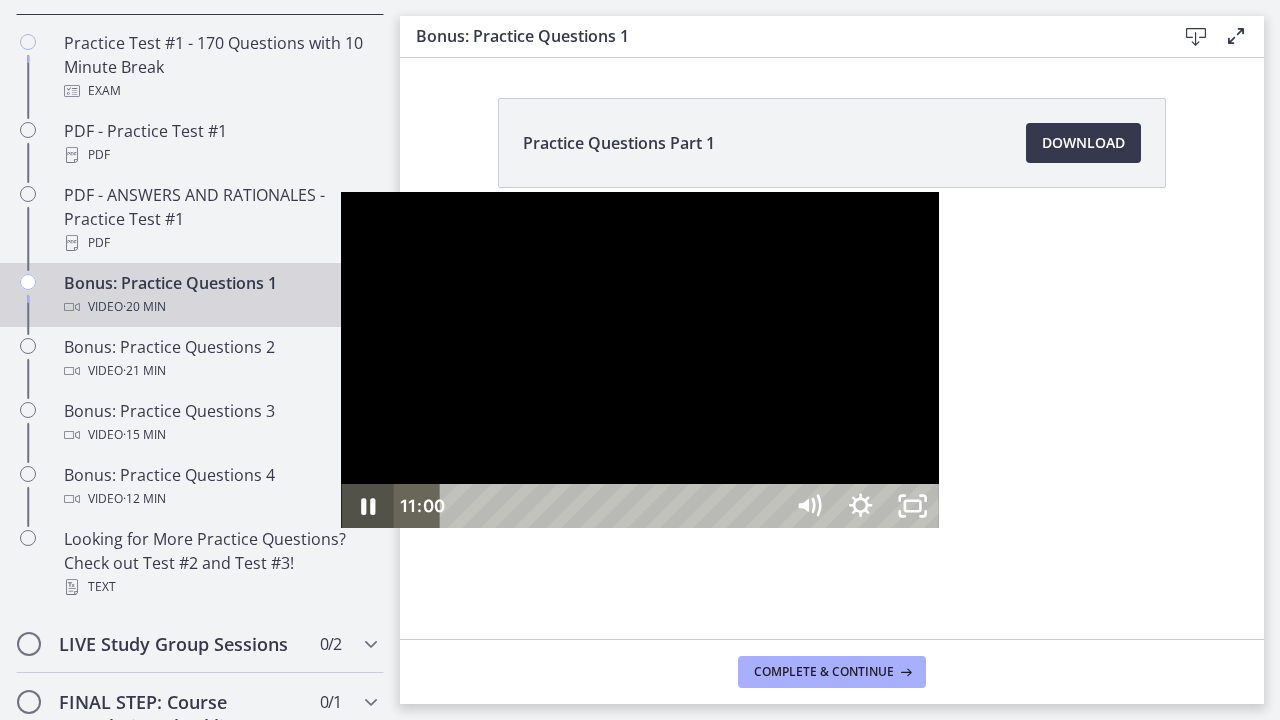 click 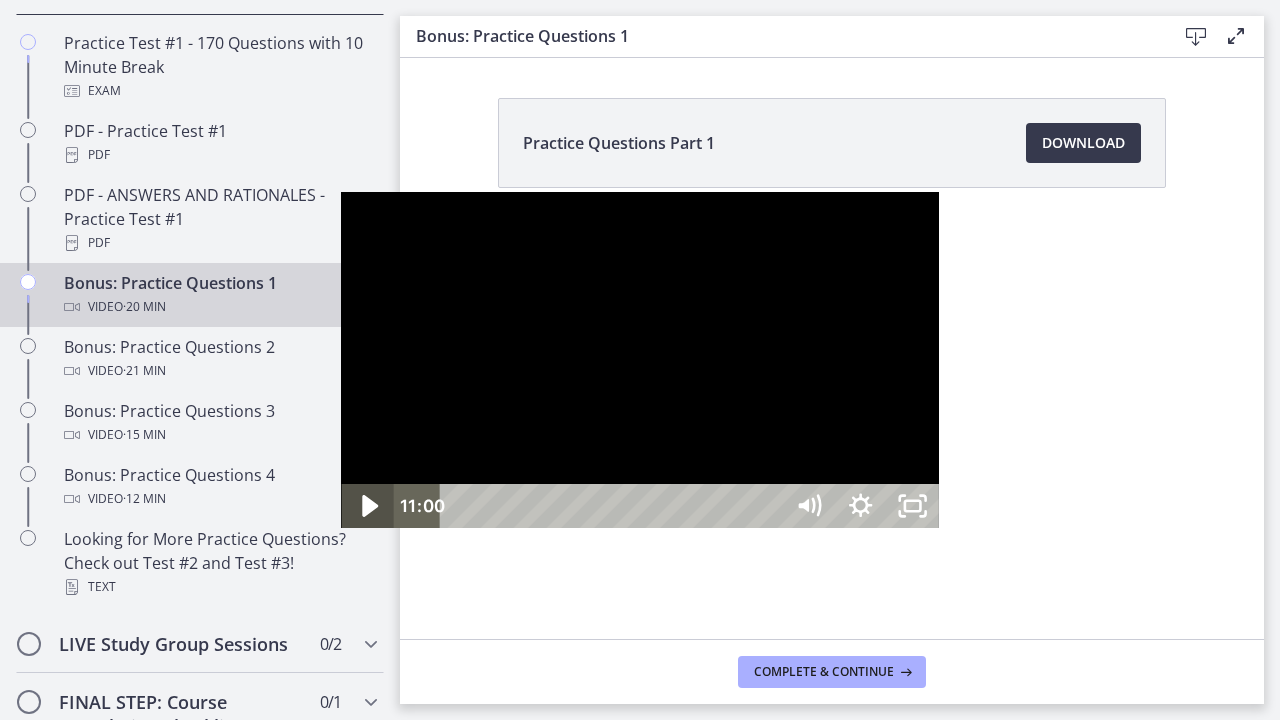 click 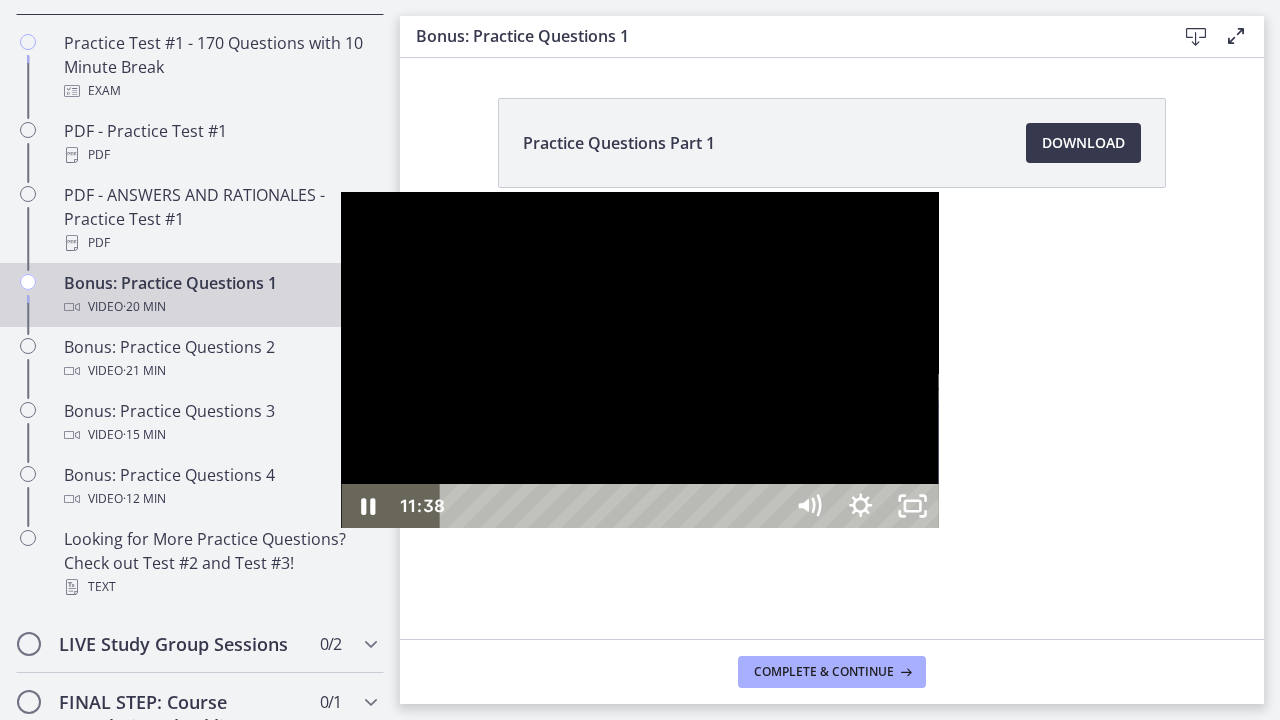 click on "11:38" at bounding box center [614, 506] 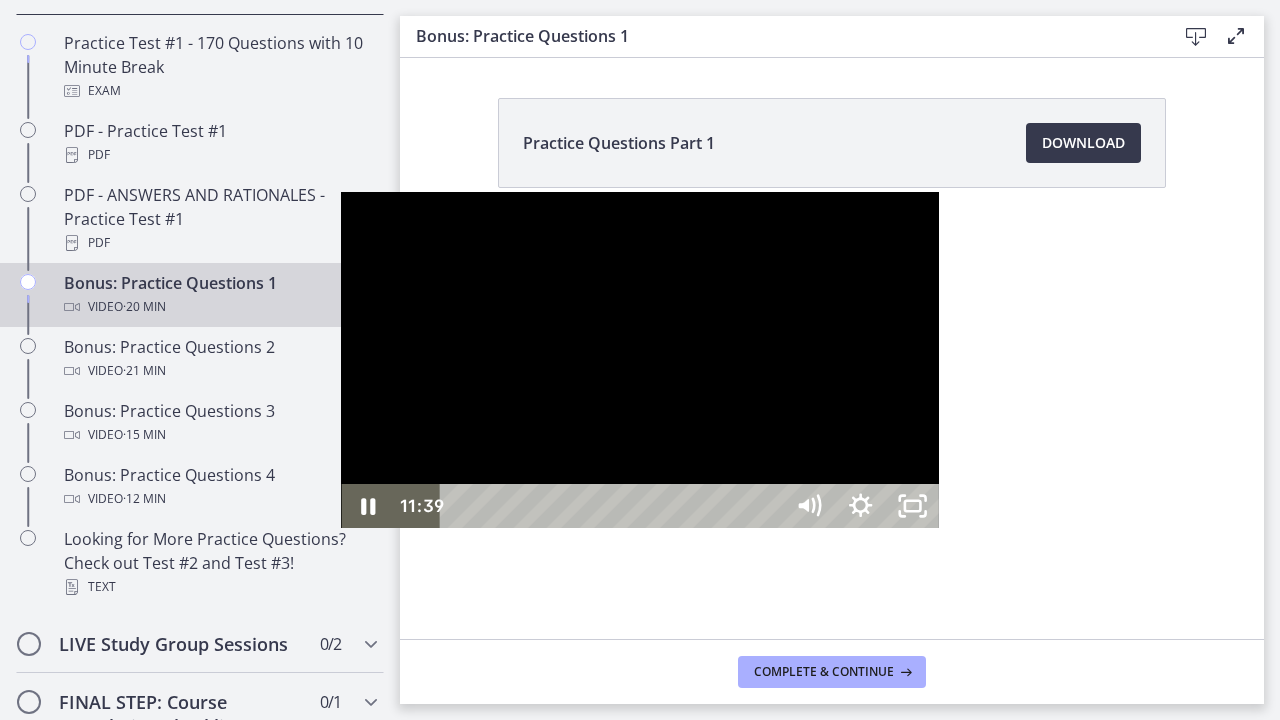 click on "12:17" at bounding box center (614, 506) 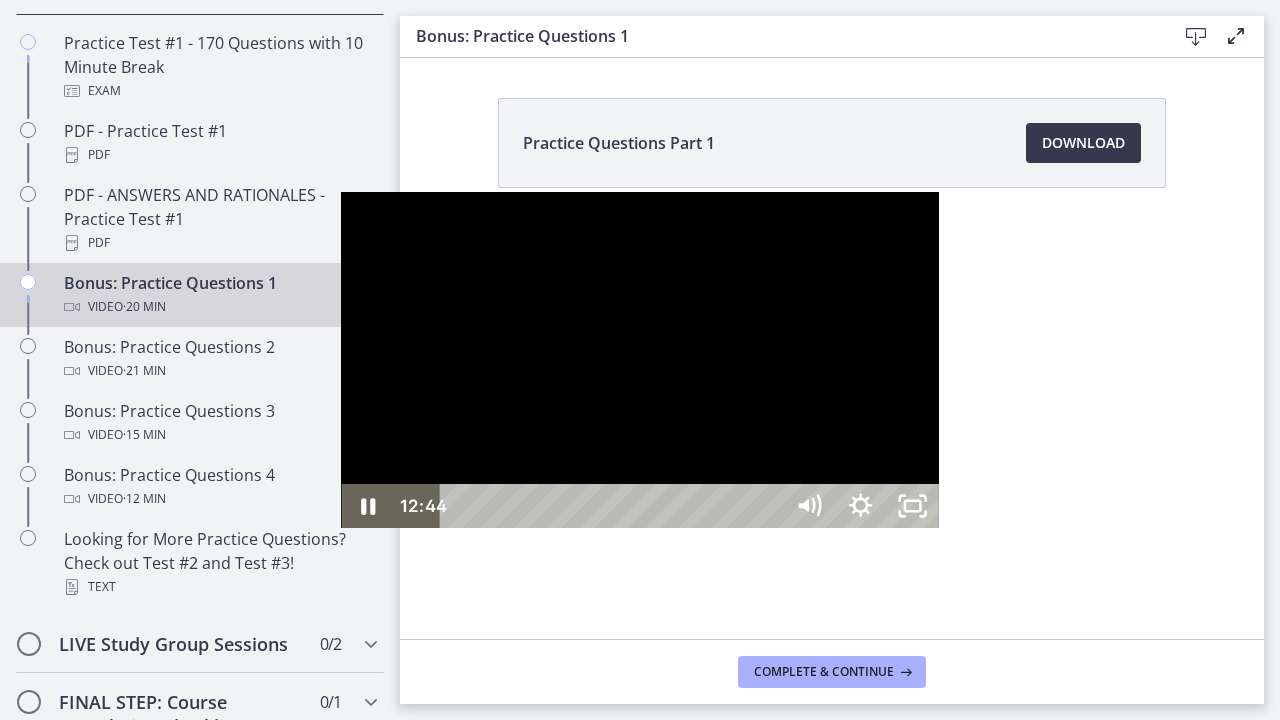 click on "12:44" at bounding box center (614, 506) 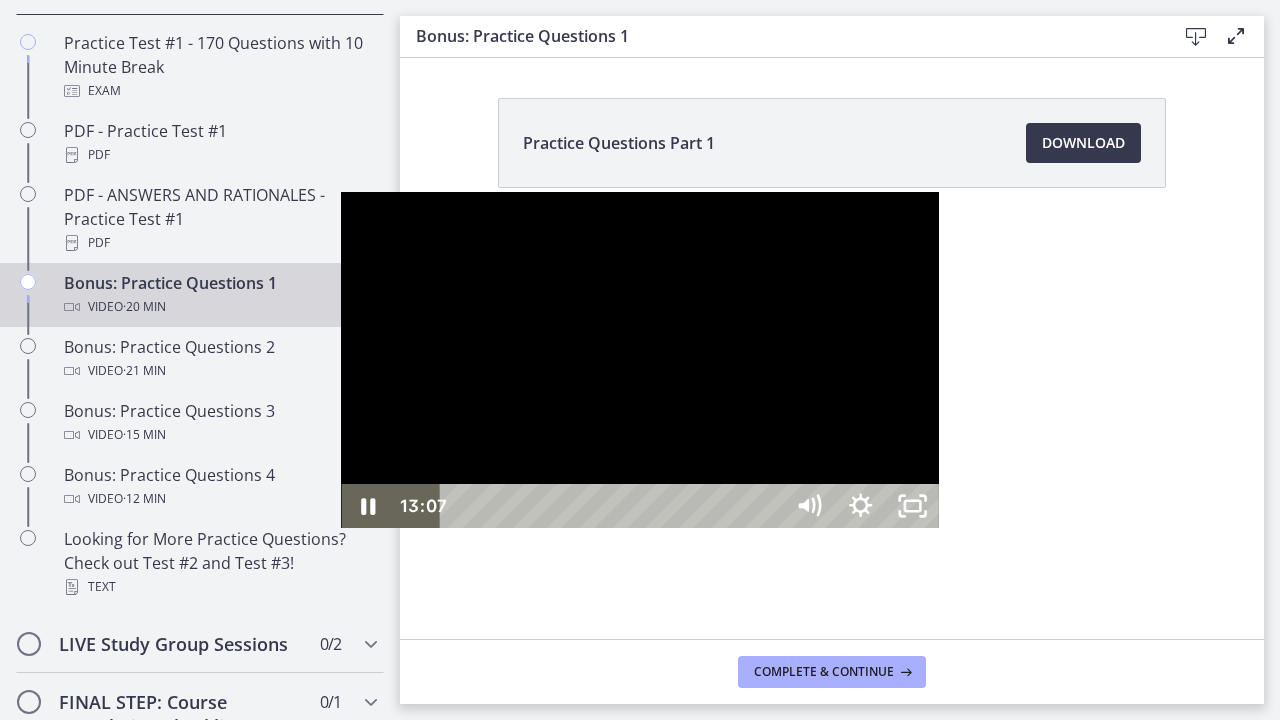 click on "13:07" at bounding box center (614, 506) 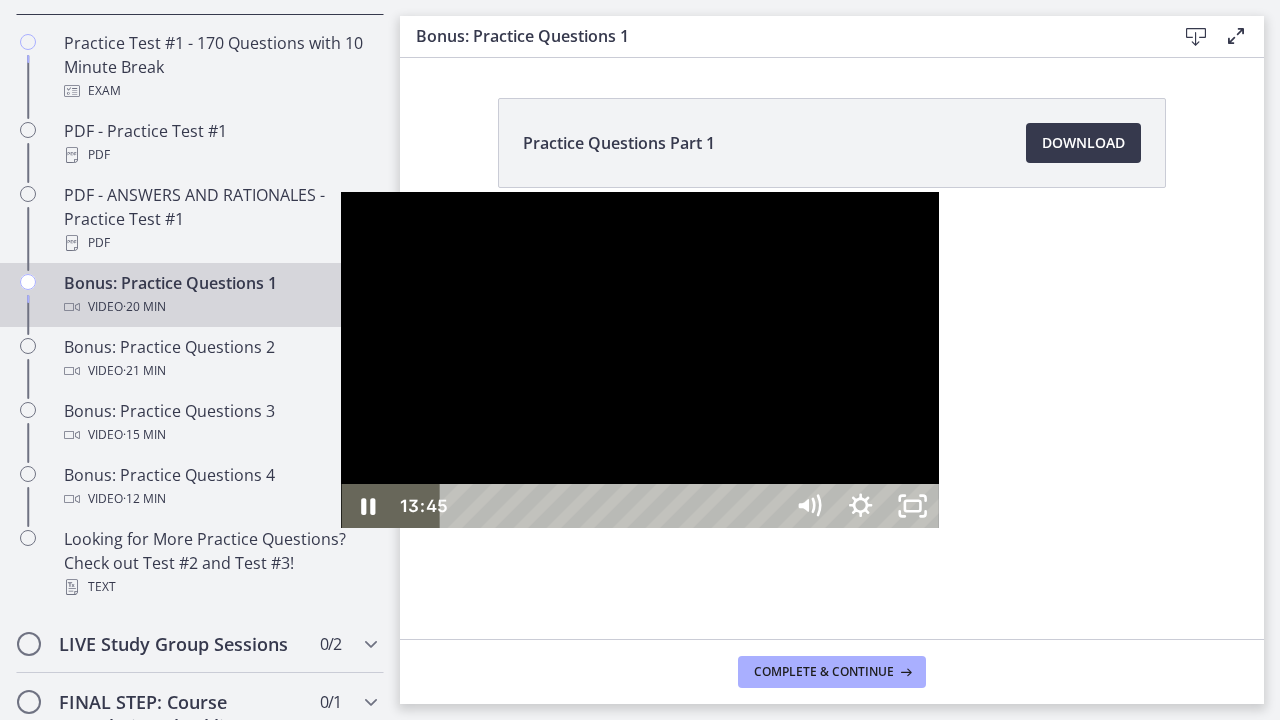 click on "13:45" at bounding box center [614, 506] 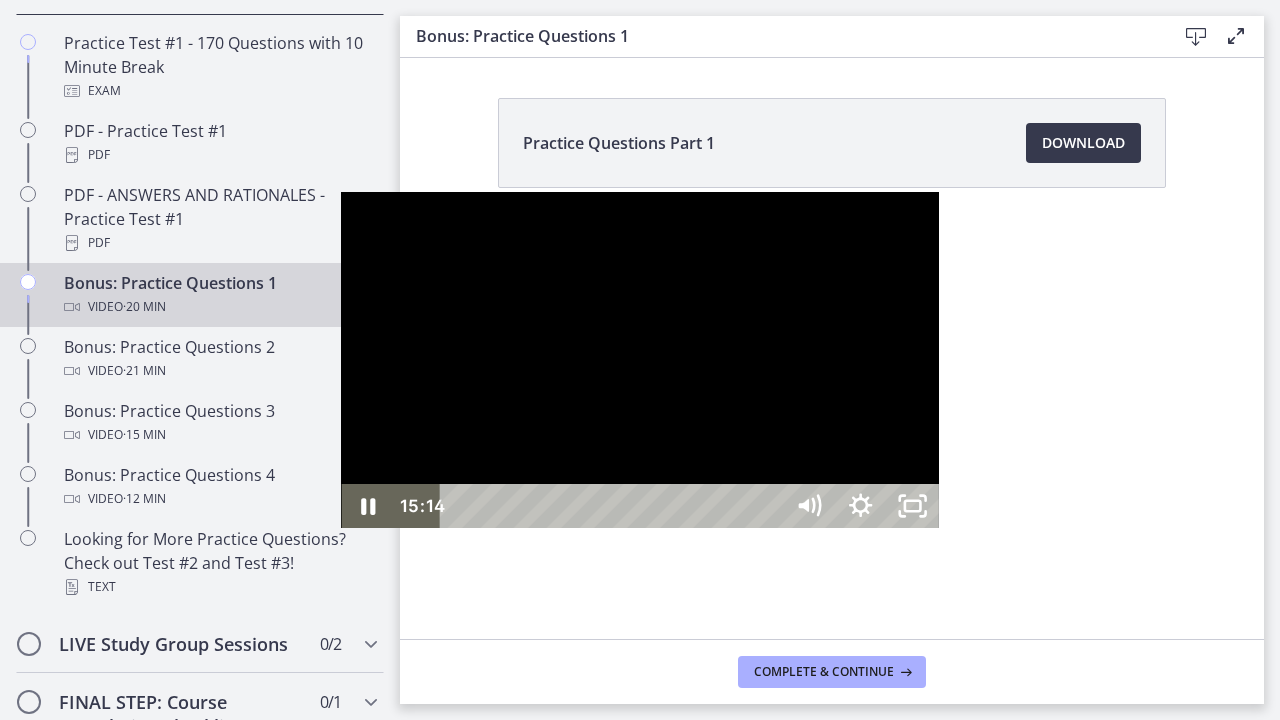 click on "15:14" at bounding box center [614, 506] 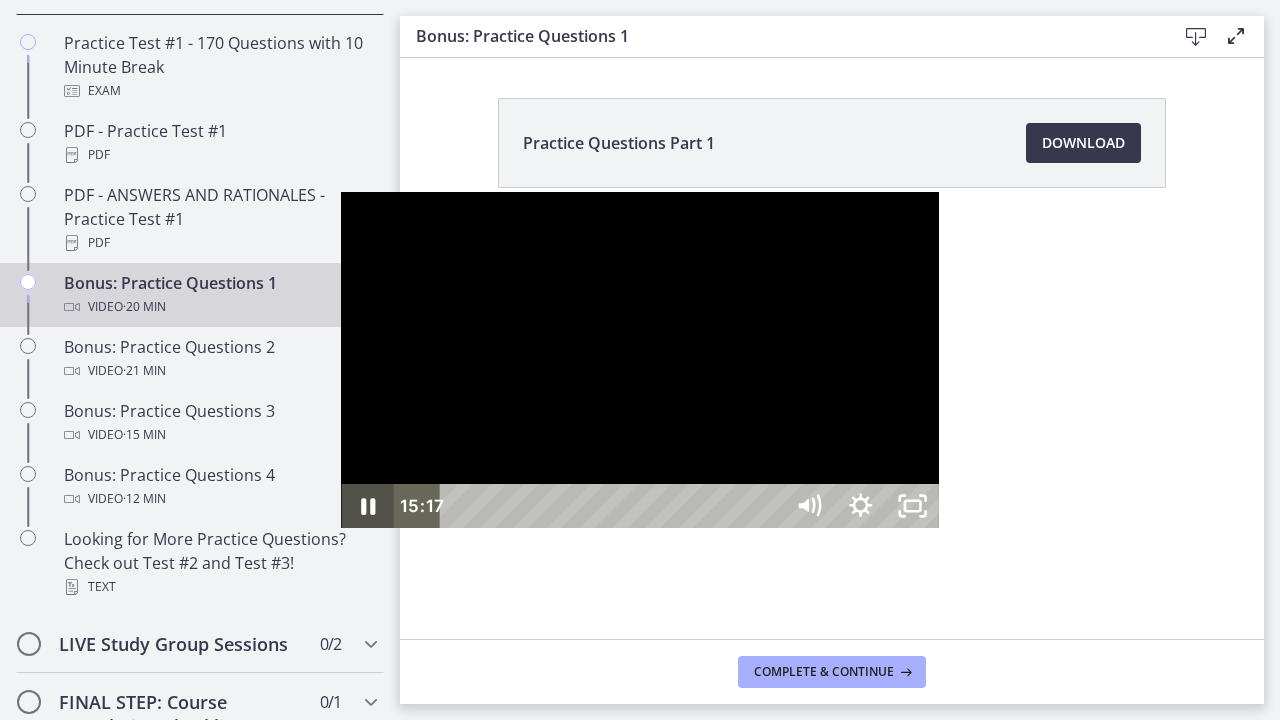 click 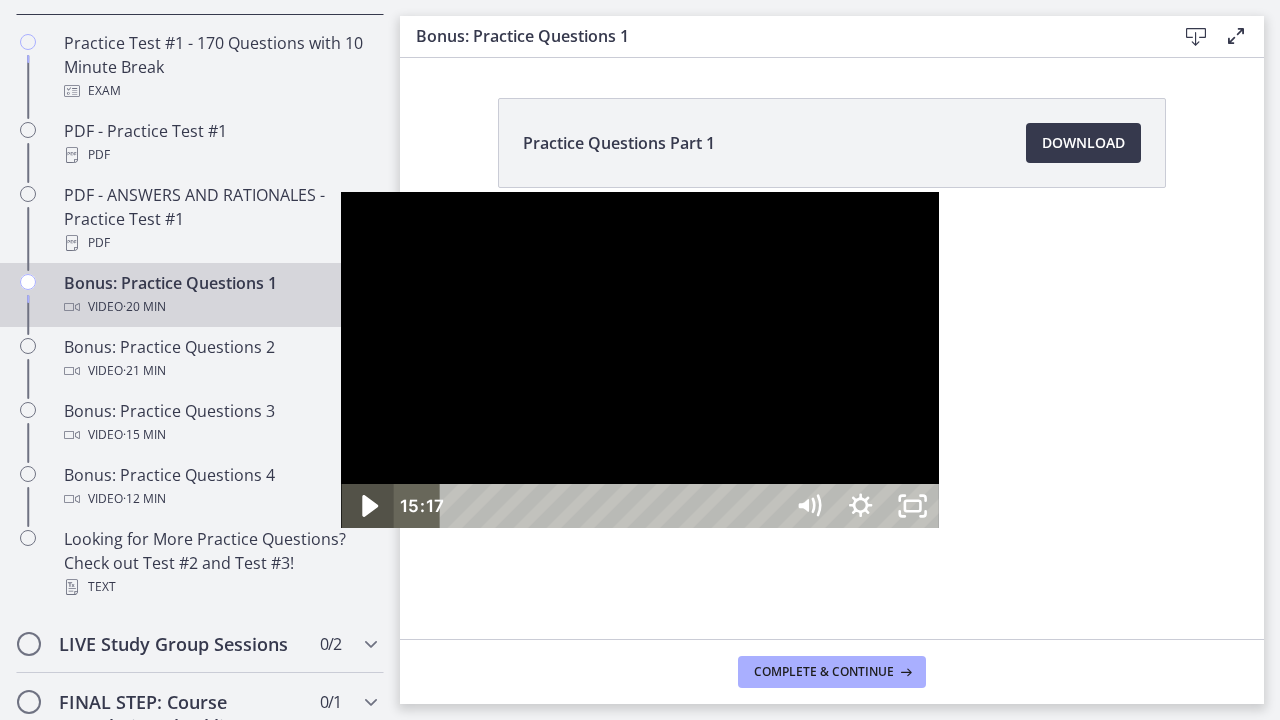 click 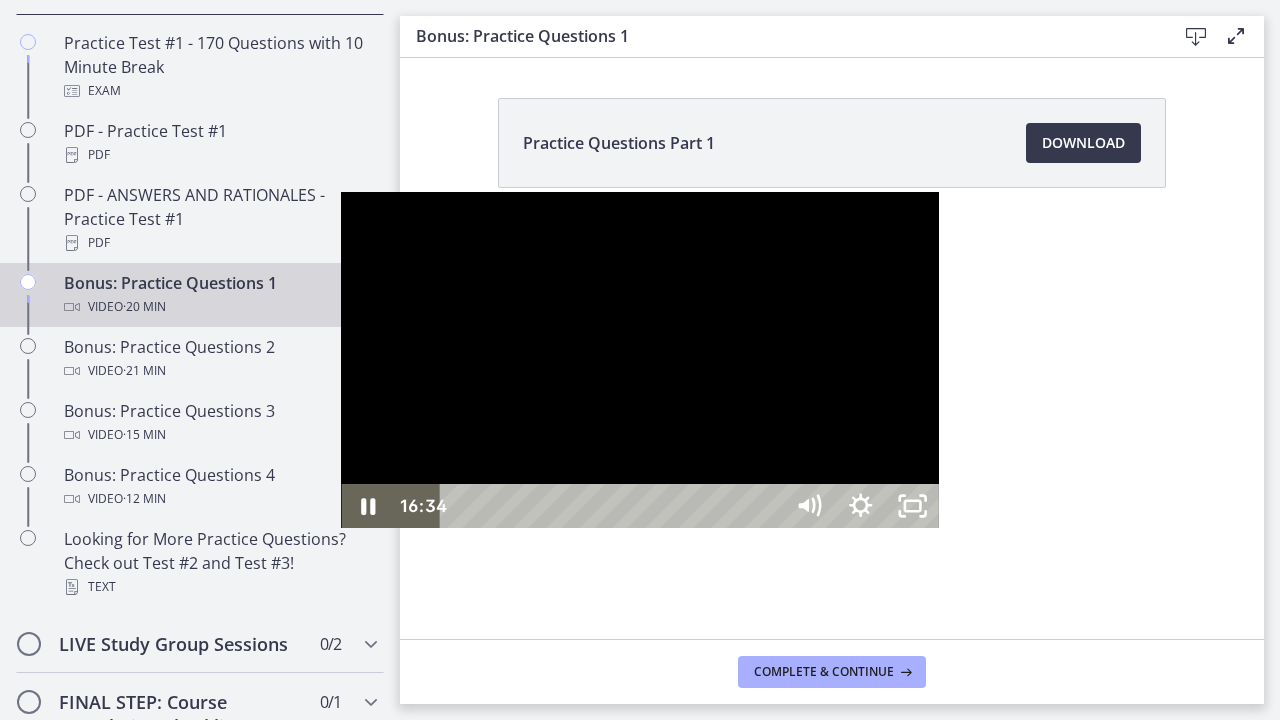 click on "16:34" at bounding box center [614, 506] 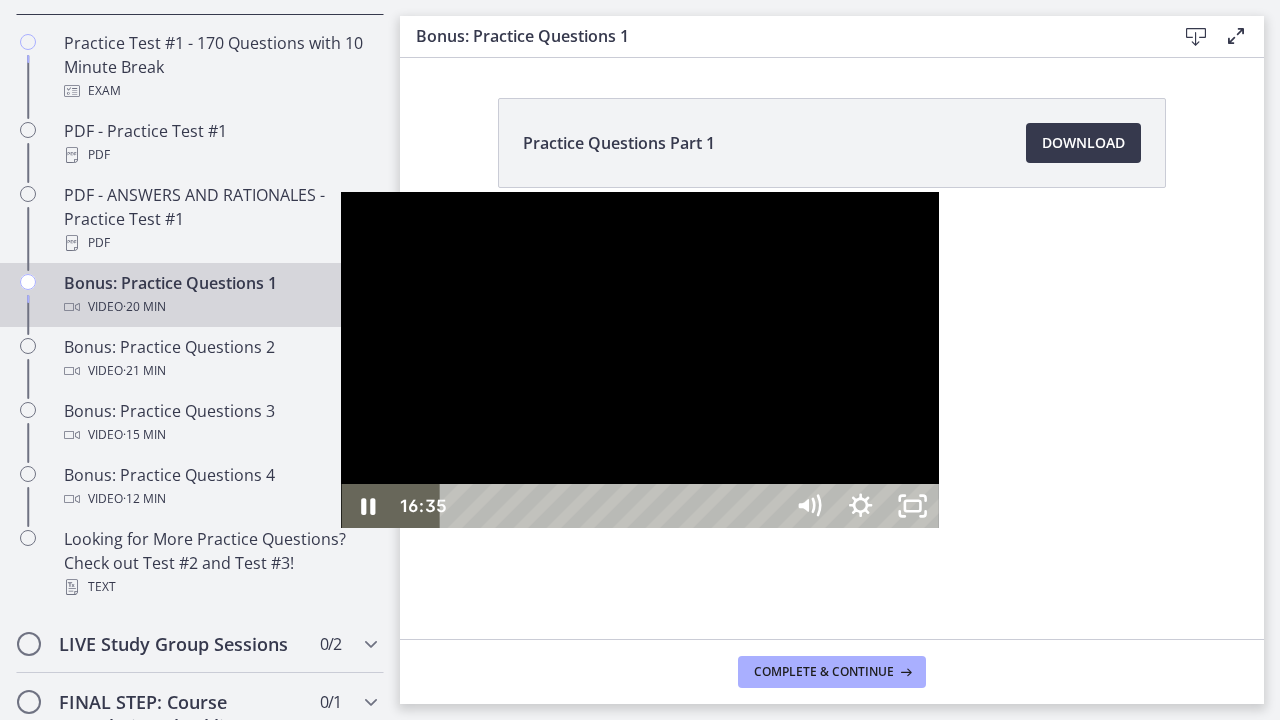 click on "17:10" at bounding box center (614, 506) 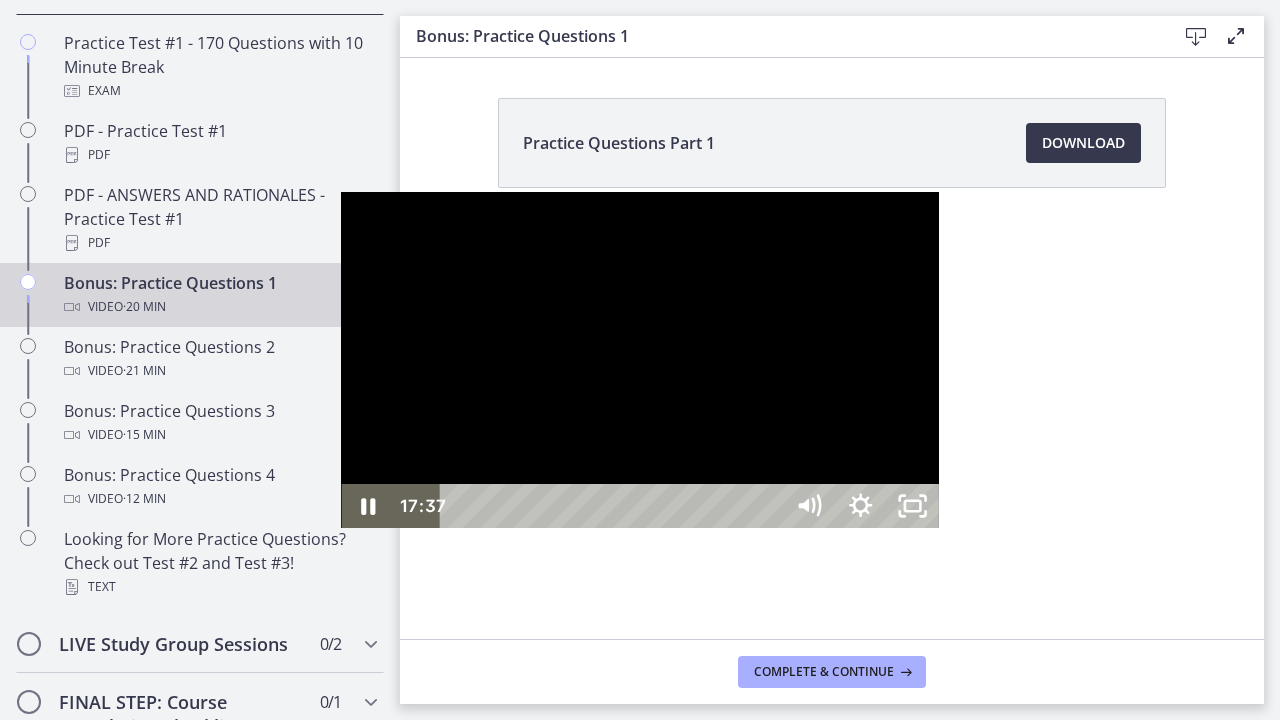 click on "17:37" at bounding box center (614, 506) 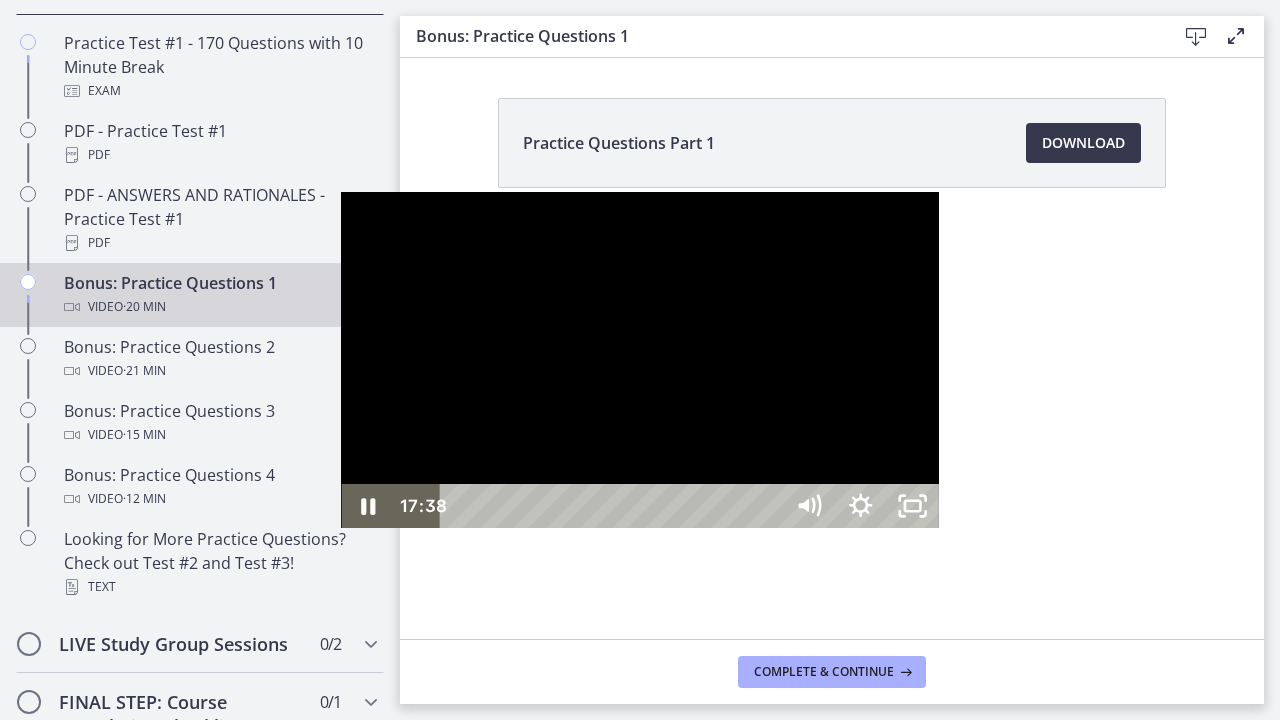 click on "18:03" at bounding box center (614, 506) 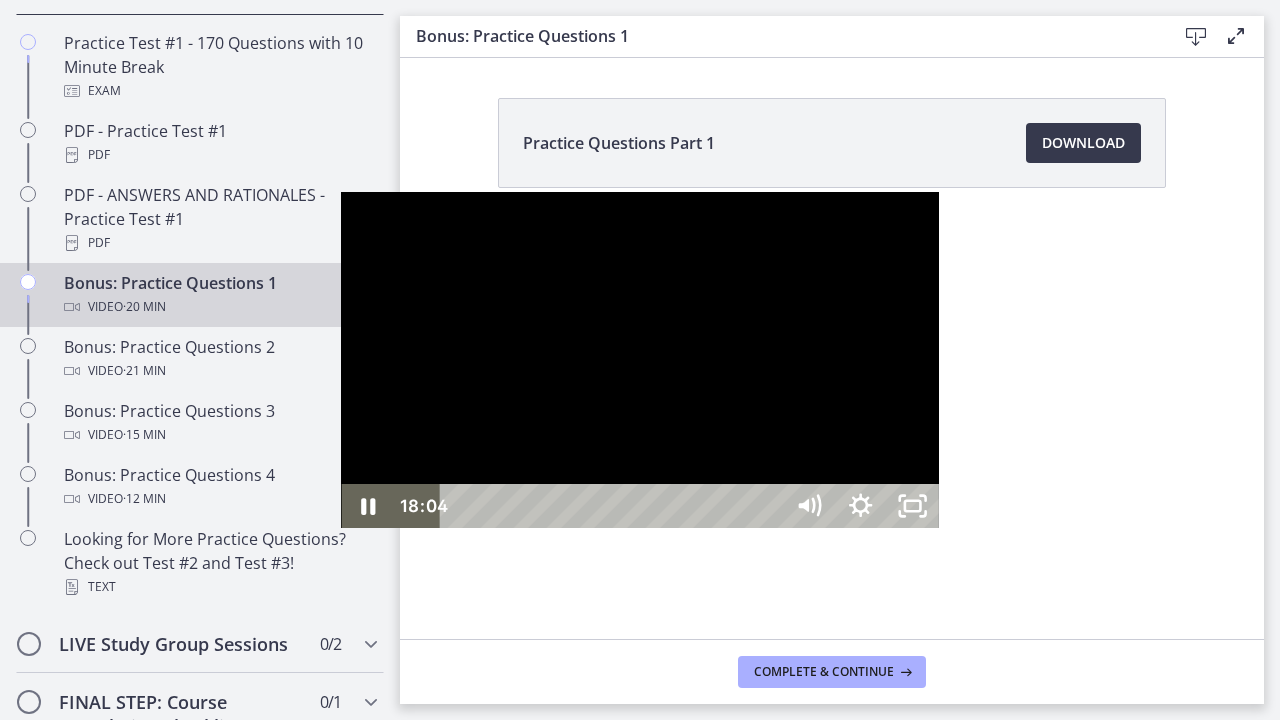 click on "18:32" at bounding box center (614, 506) 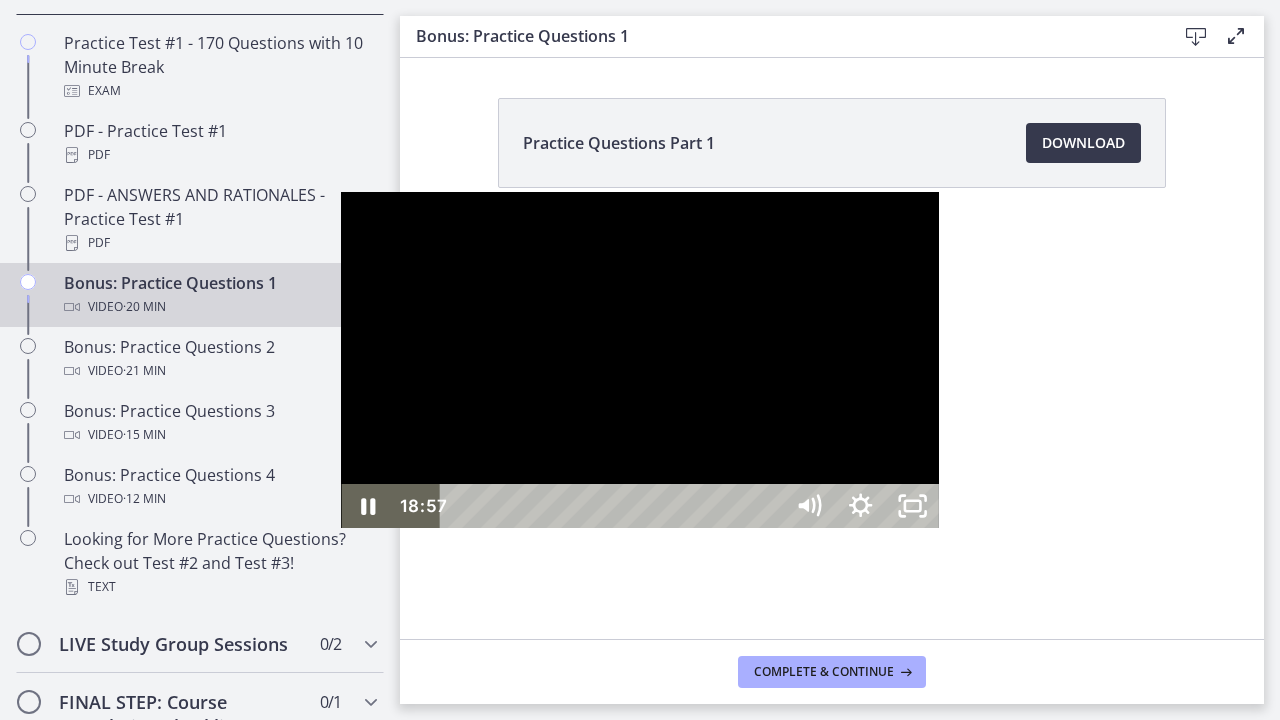 click on "18:57" at bounding box center [614, 506] 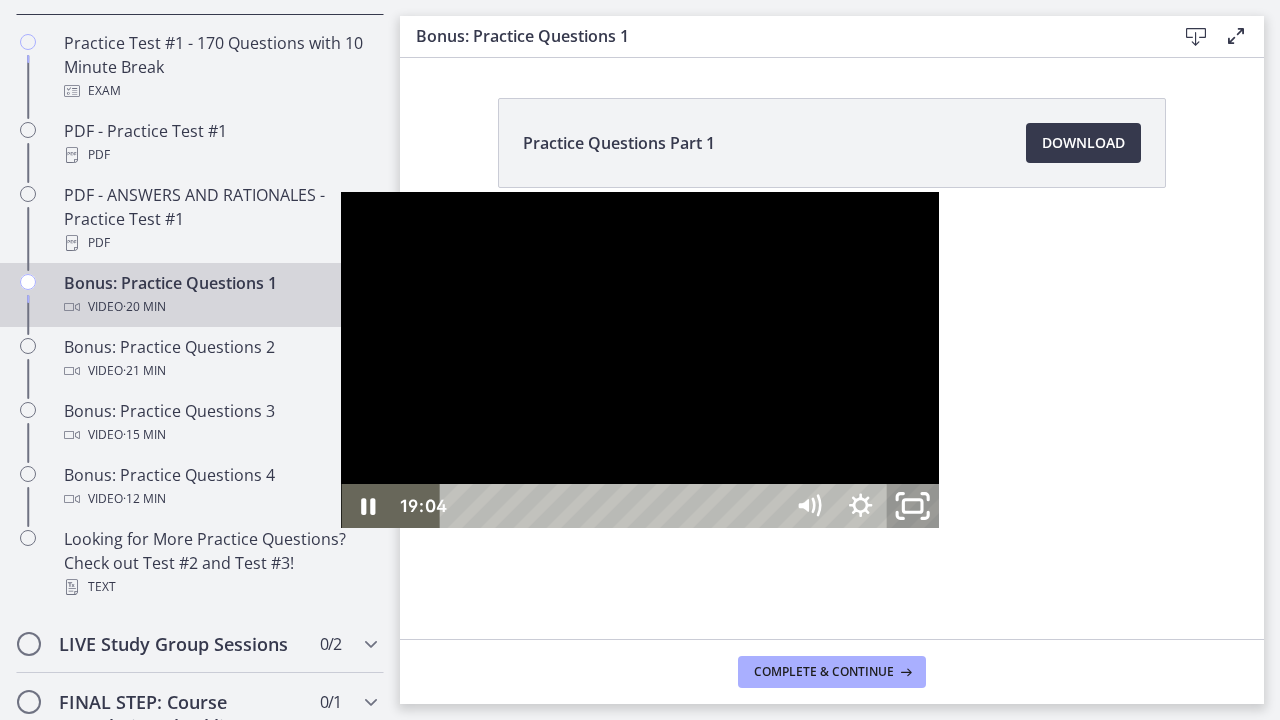 click 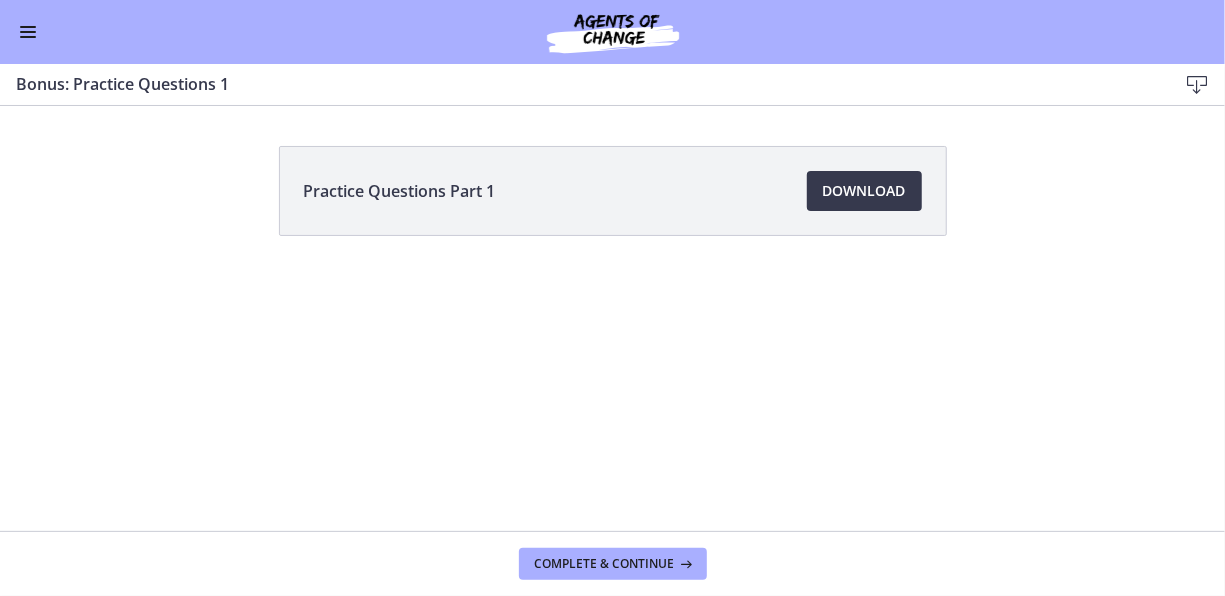 scroll, scrollTop: 1113, scrollLeft: 0, axis: vertical 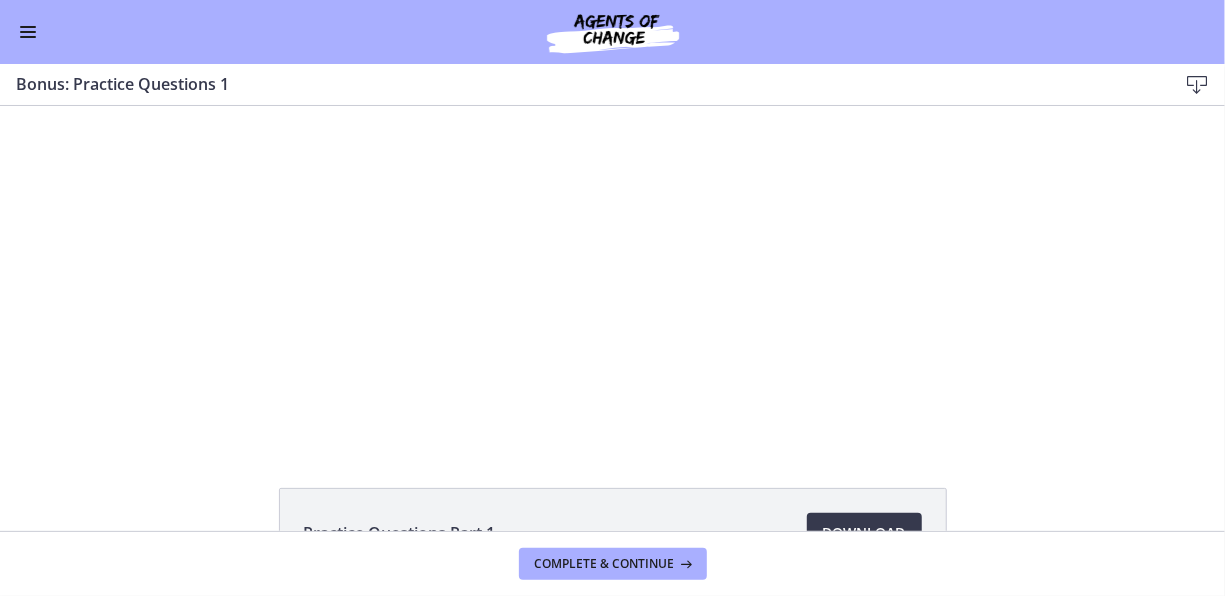 click at bounding box center [28, 32] 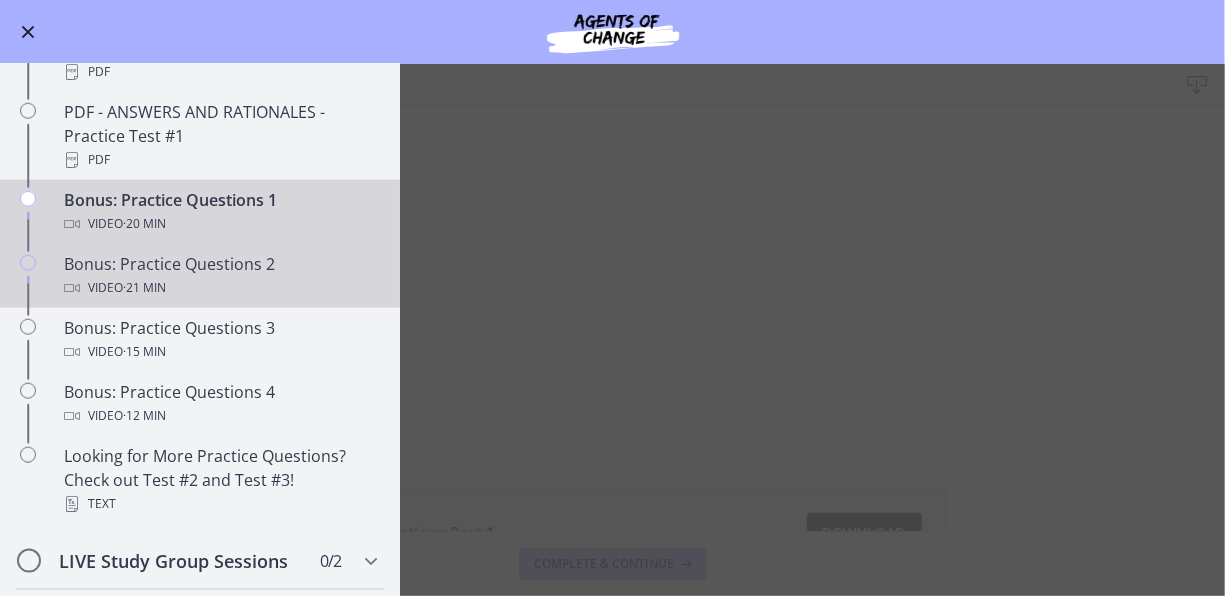 click on "Bonus: Practice Questions 2
Video
·  21 min" at bounding box center [220, 276] 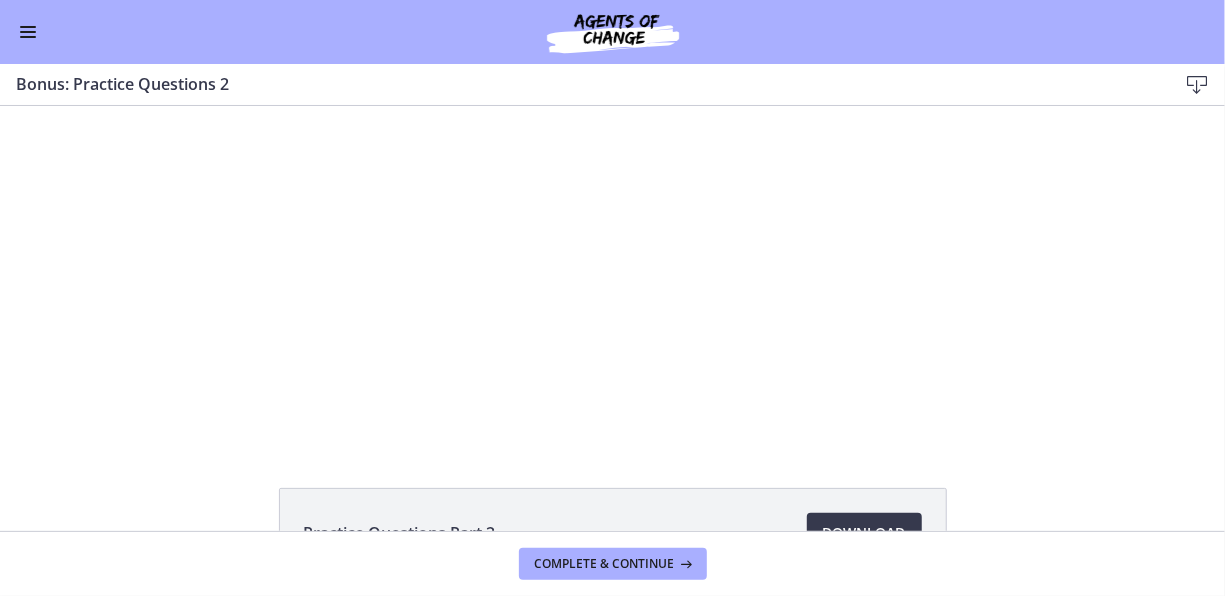 scroll, scrollTop: 0, scrollLeft: 0, axis: both 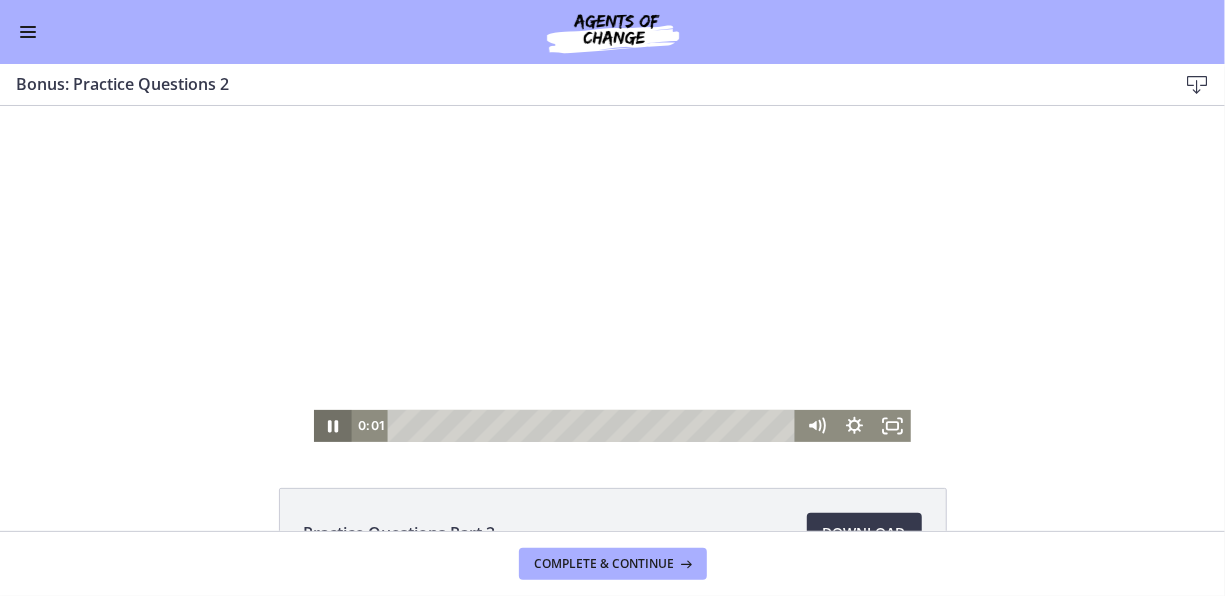click 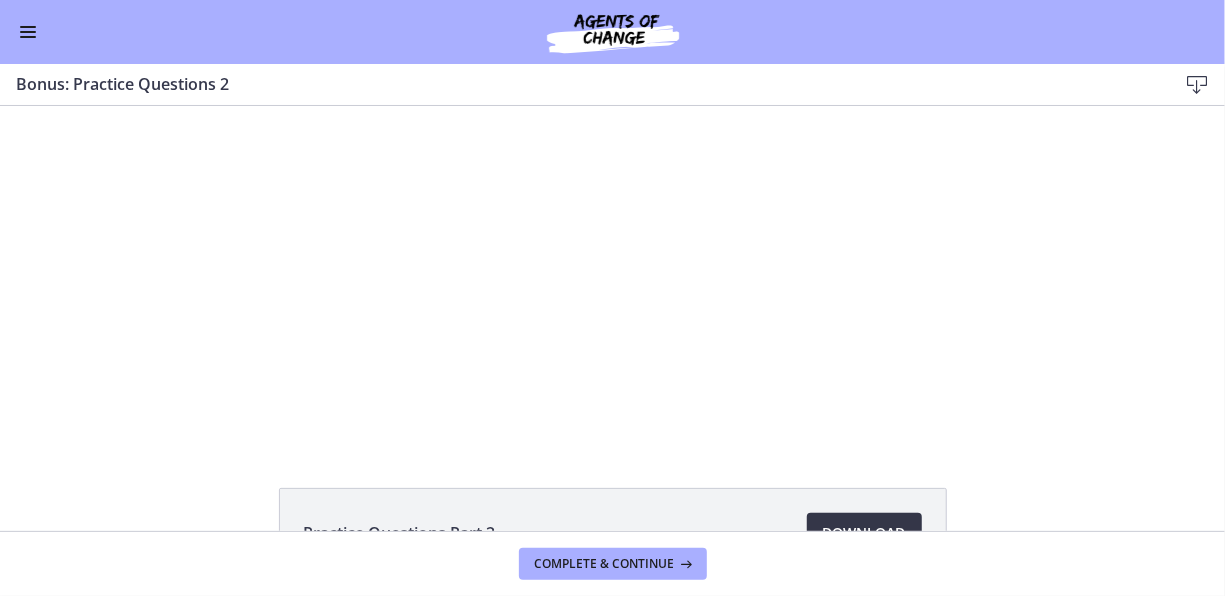 click on "Download
Opens in a new window" at bounding box center (864, 533) 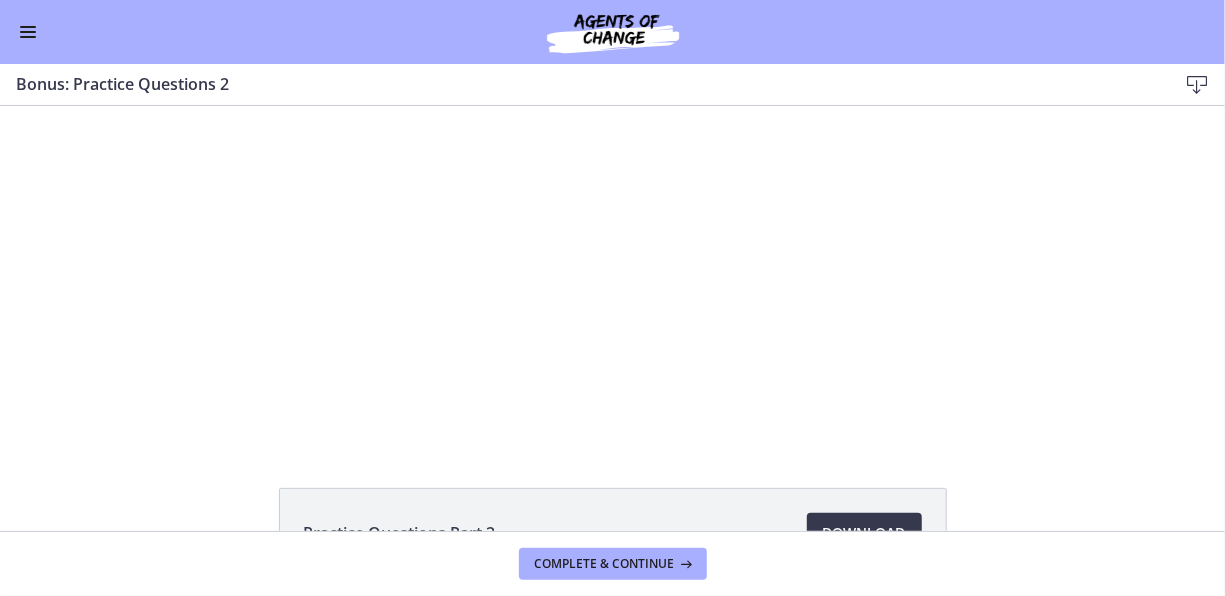 click at bounding box center [28, 32] 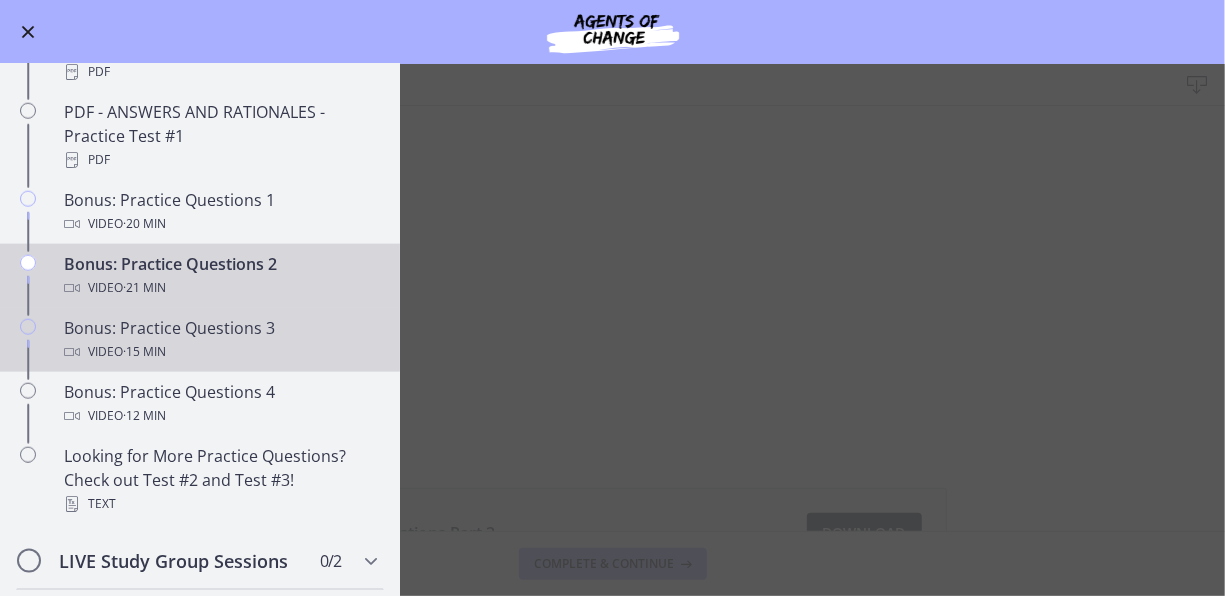 click on "Bonus: Practice Questions 3
Video
·  15 min" at bounding box center [220, 340] 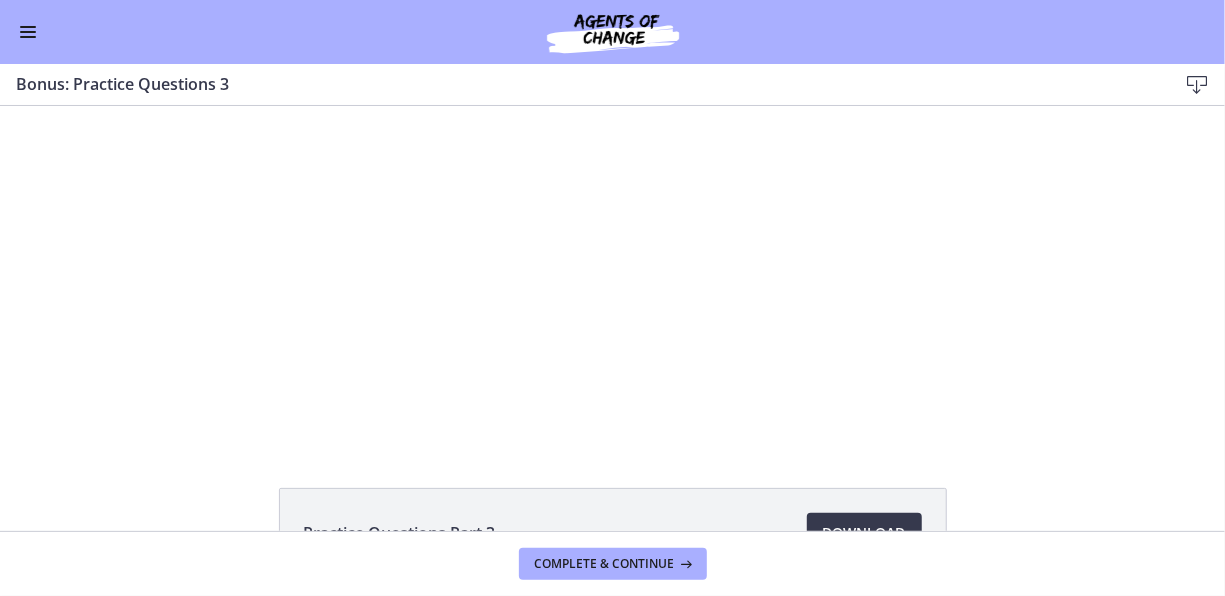 scroll, scrollTop: 0, scrollLeft: 0, axis: both 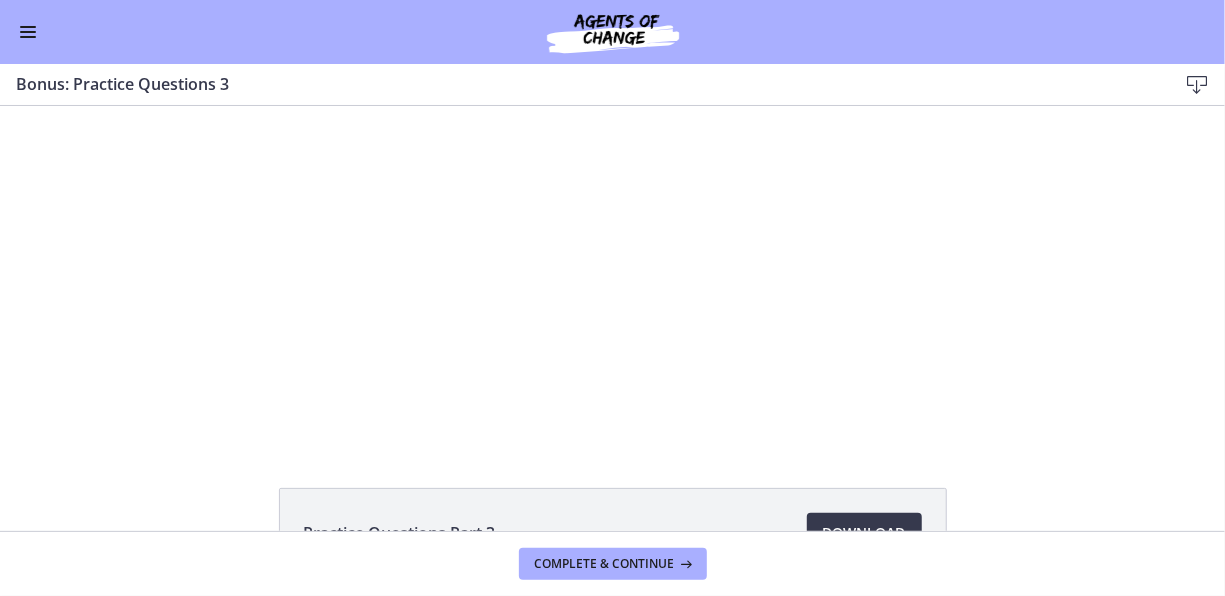 click on "Click for sound
@keyframes VOLUME_SMALL_WAVE_FLASH {
0% { opacity: 0; }
33% { opacity: 1; }
66% { opacity: 1; }
100% { opacity: 0; }
}
@keyframes VOLUME_LARGE_WAVE_FLASH {
0% { opacity: 0; }
33% { opacity: 1; }
66% { opacity: 1; }
100% { opacity: 0; }
}
.volume__small-wave {
animation: VOLUME_SMALL_WAVE_FLASH 2s infinite;
opacity: 0;
}
.volume__large-wave {
animation: VOLUME_LARGE_WAVE_FLASH 2s infinite .3s;
opacity: 0;
}
0:00" at bounding box center (612, 273) 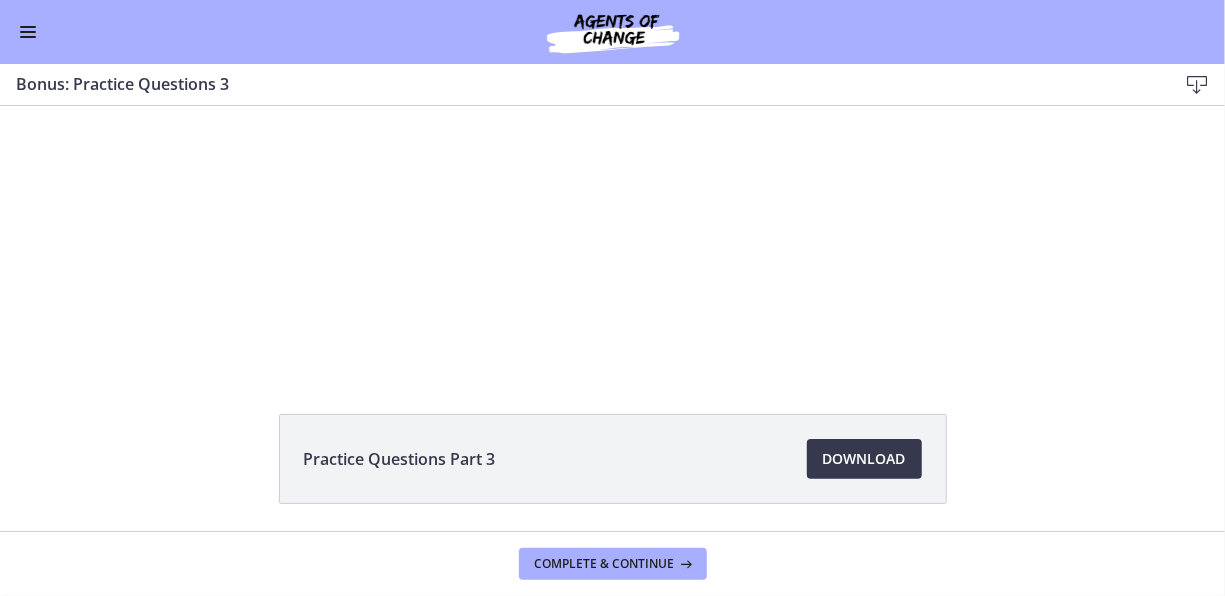 scroll, scrollTop: 74, scrollLeft: 0, axis: vertical 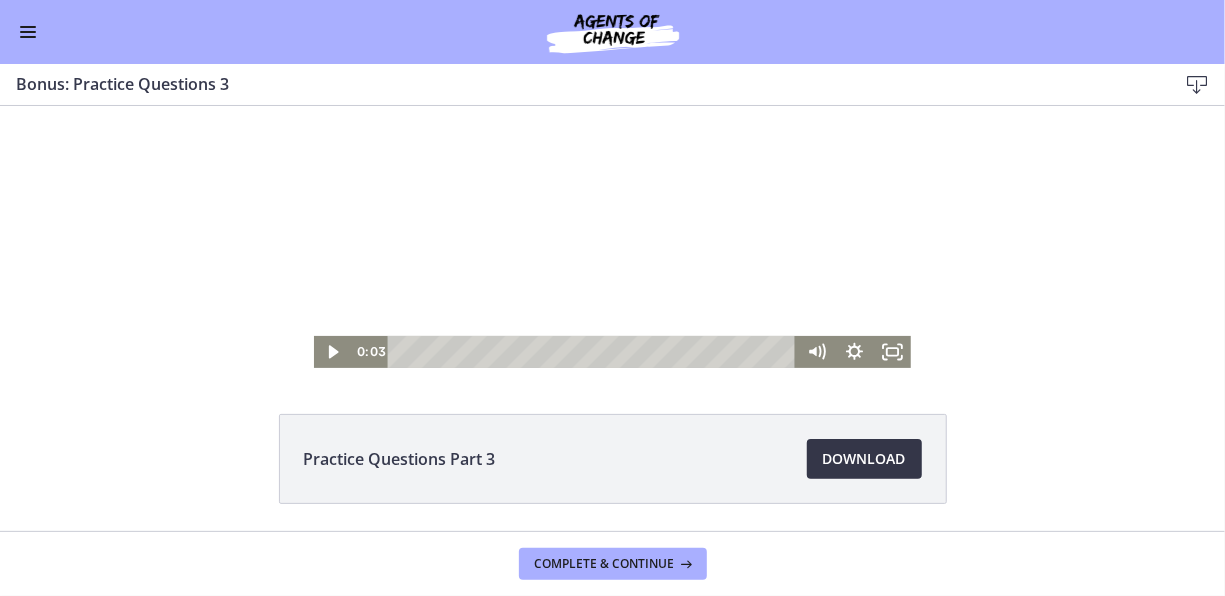 click on "Download
Opens in a new window" at bounding box center (864, 459) 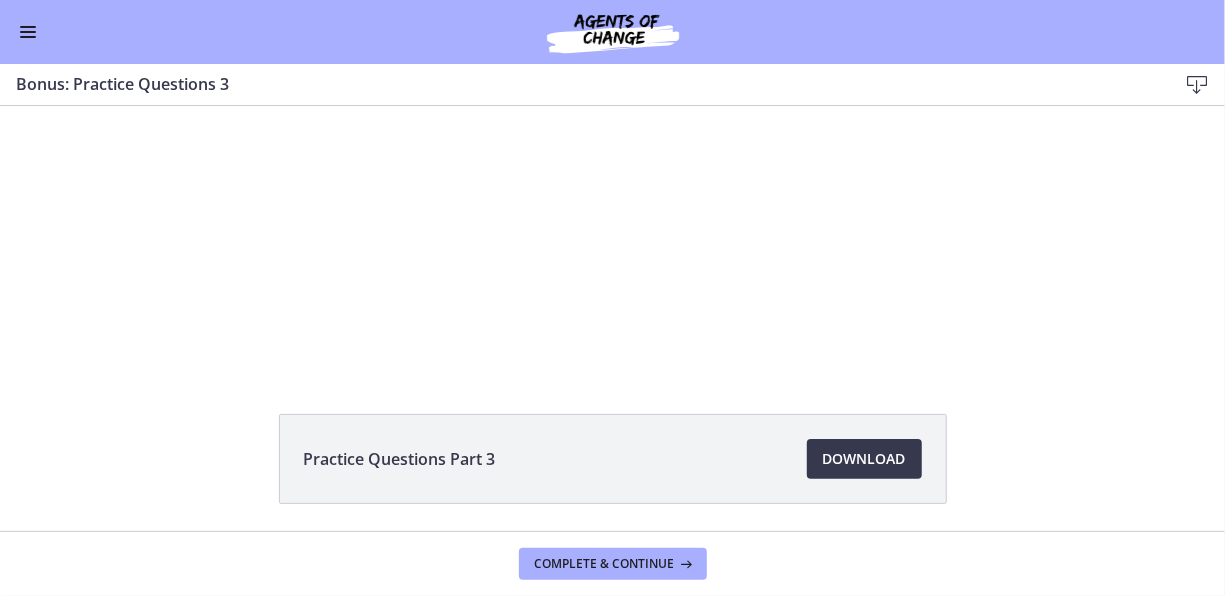 click at bounding box center (28, 37) 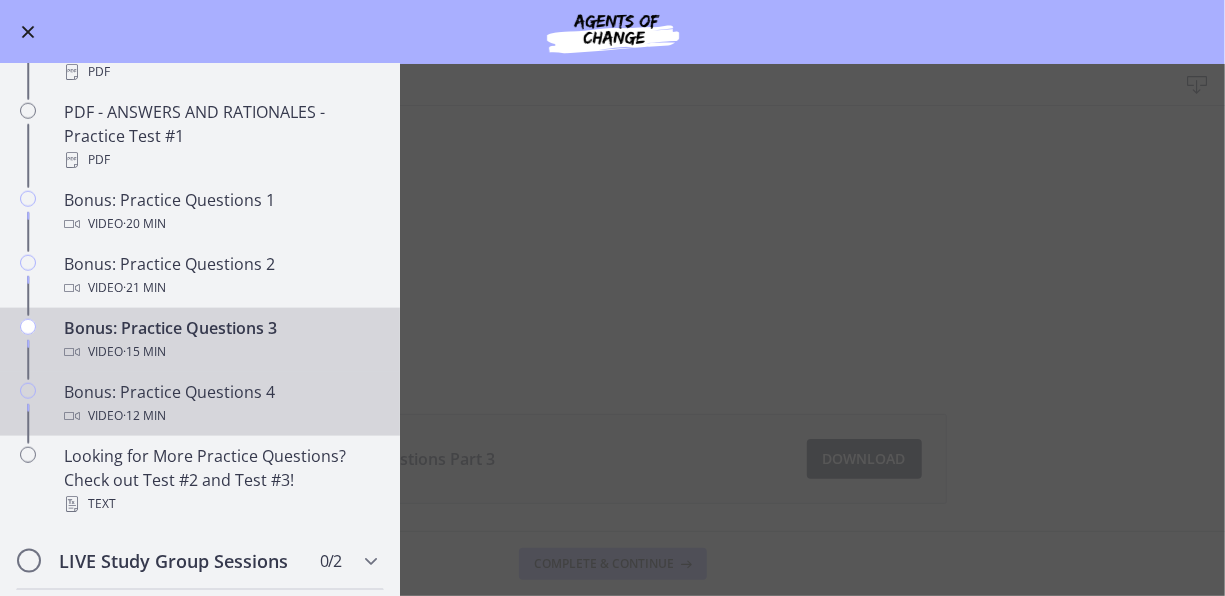 click on "Bonus: Practice Questions 4
Video
·  12 min" at bounding box center [220, 404] 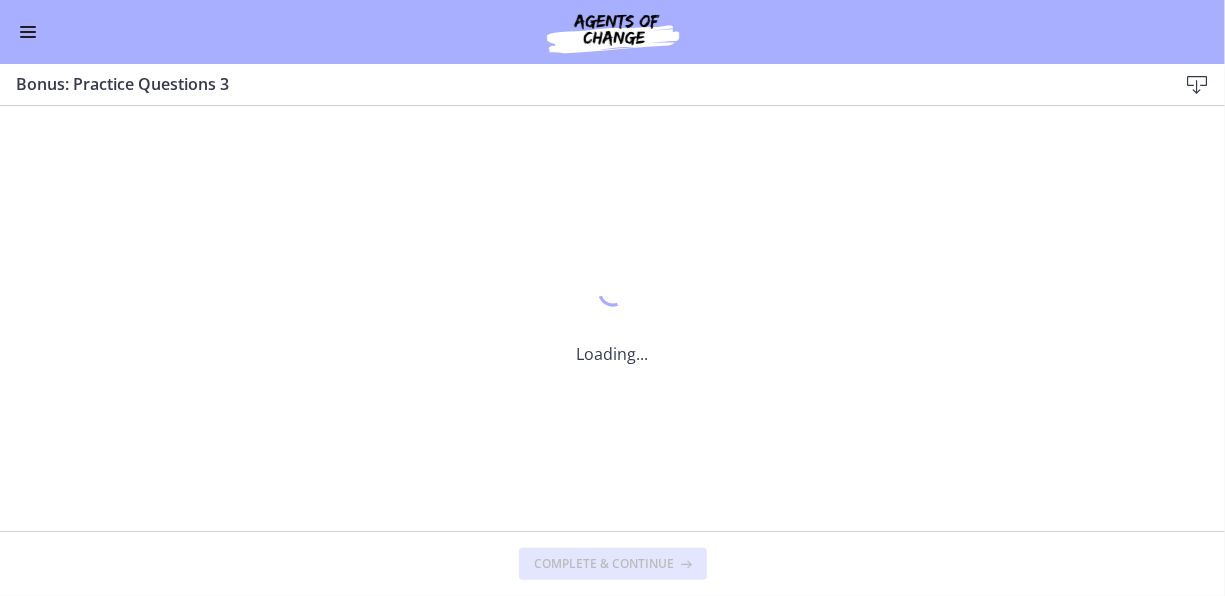 scroll, scrollTop: 0, scrollLeft: 0, axis: both 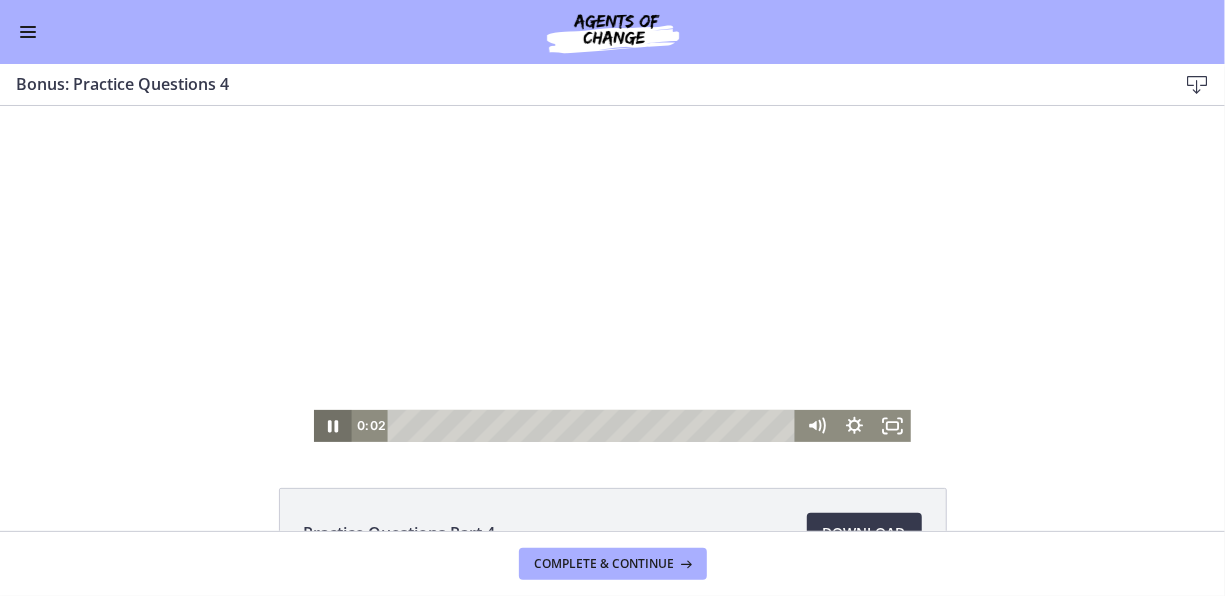 click 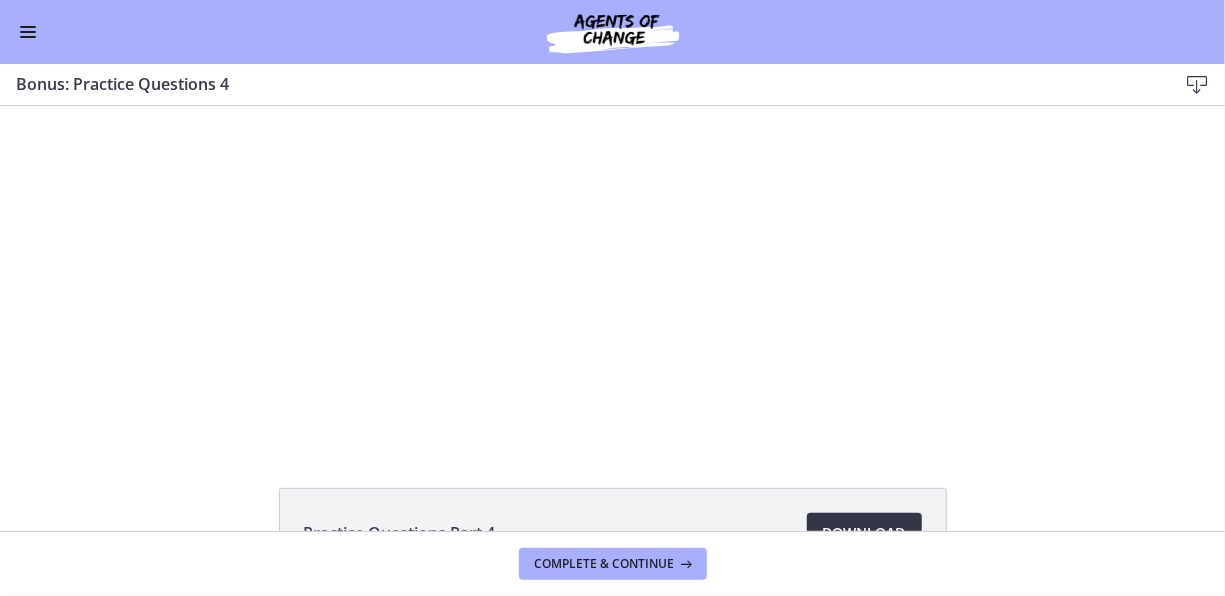 click on "Download
Opens in a new window" at bounding box center [864, 533] 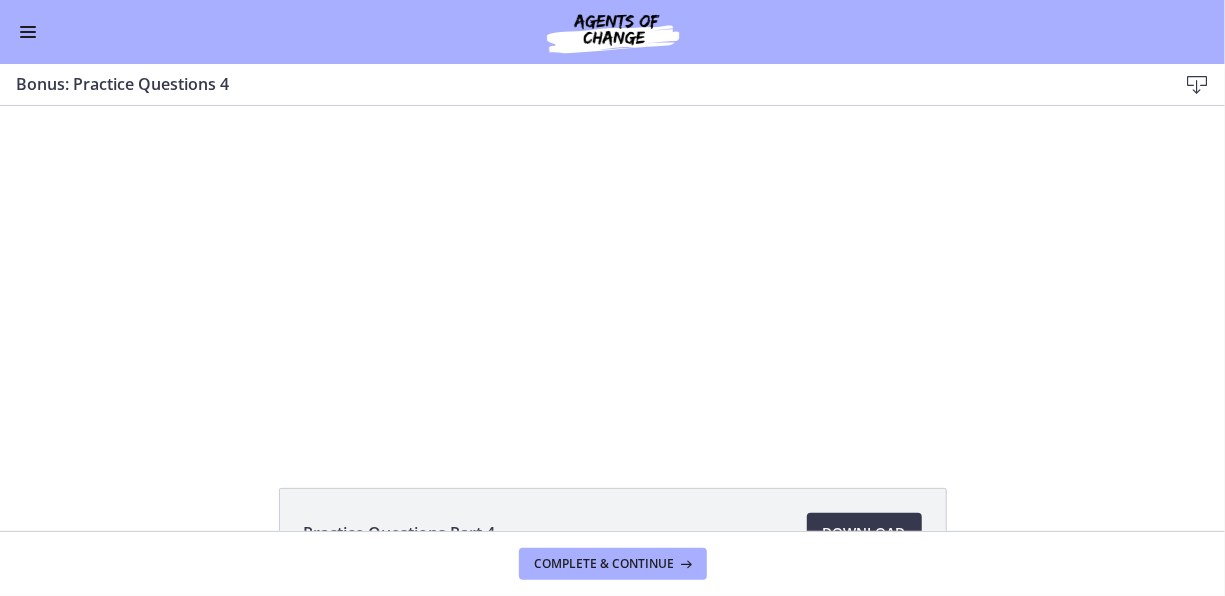 click at bounding box center (28, 27) 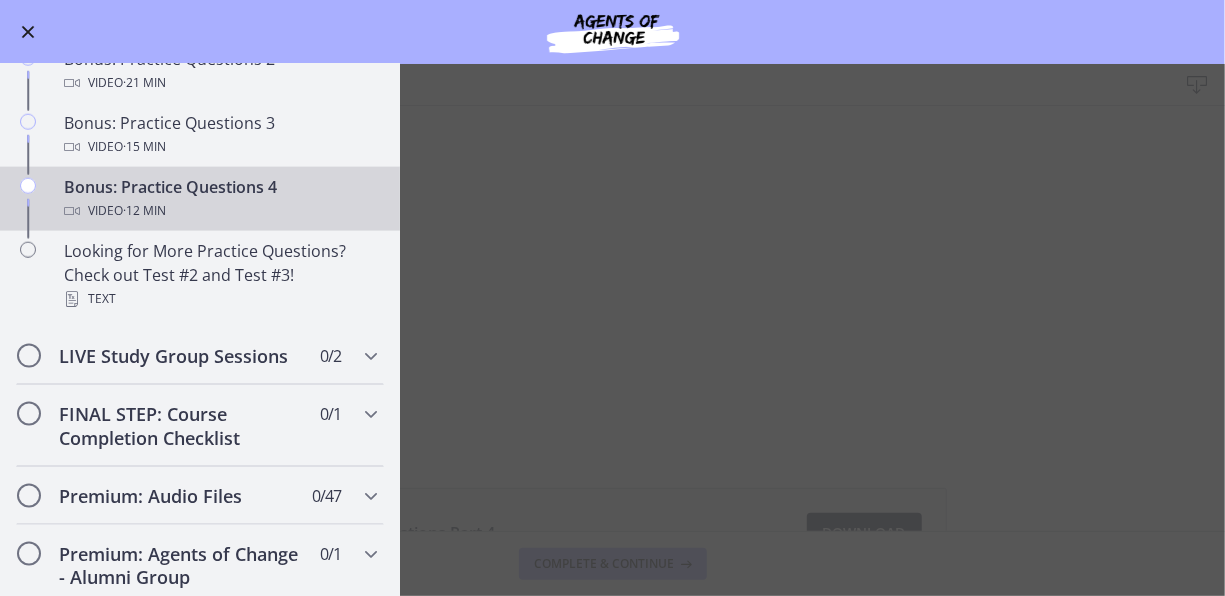 scroll, scrollTop: 1319, scrollLeft: 0, axis: vertical 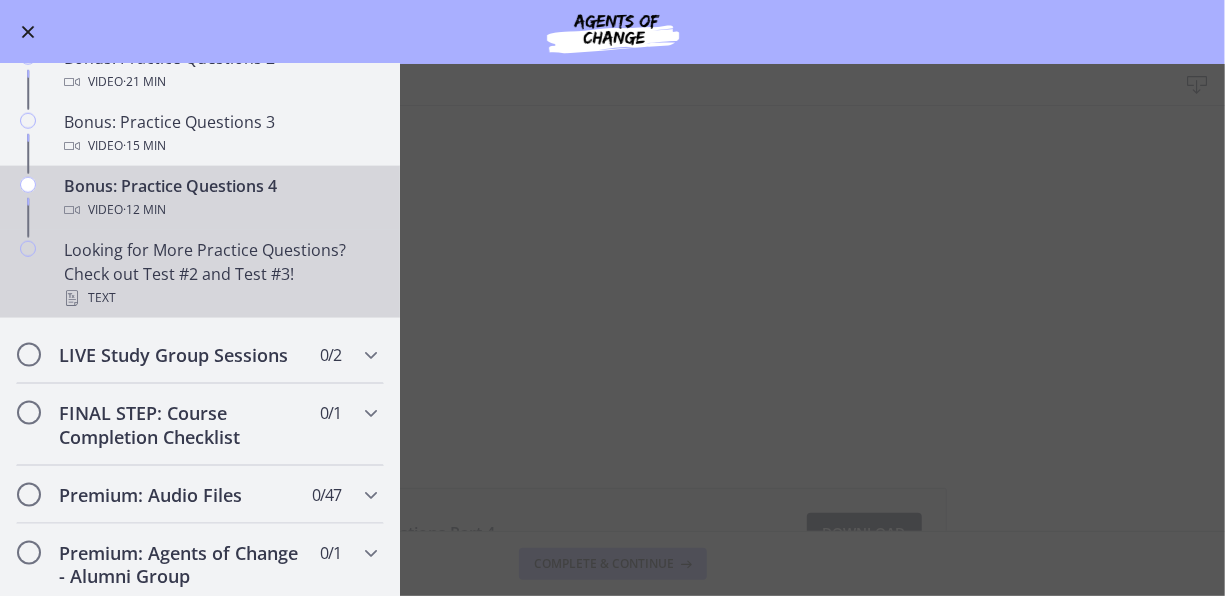 click on "Looking for More Practice Questions? Check out Test #2 and Test #3!
Text" at bounding box center [220, 274] 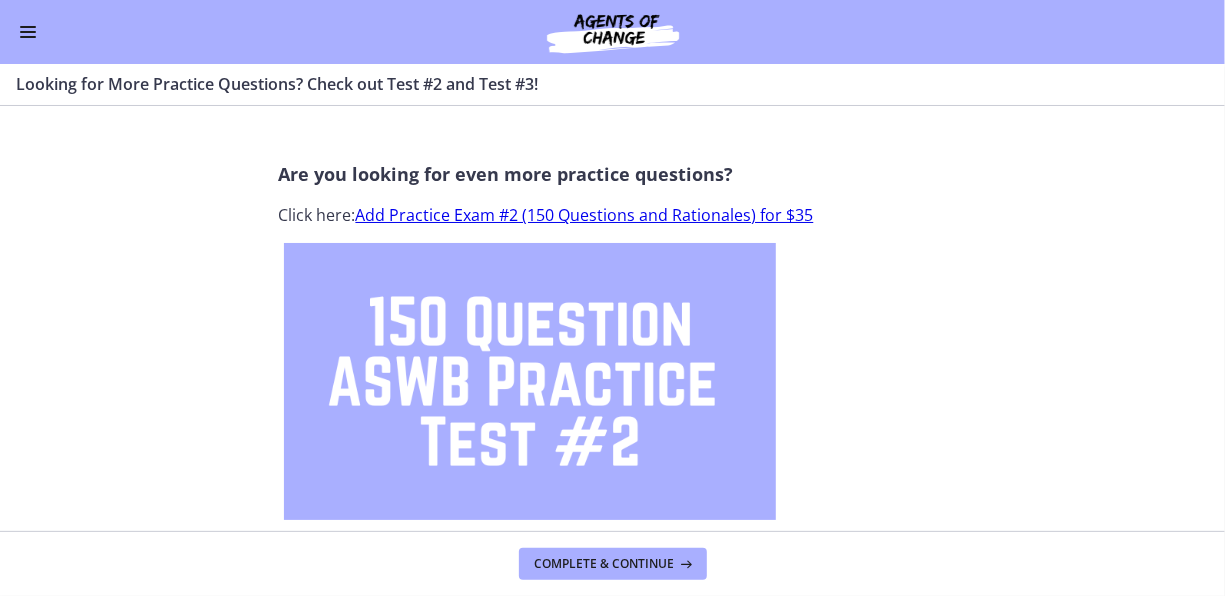 scroll, scrollTop: 456, scrollLeft: 0, axis: vertical 